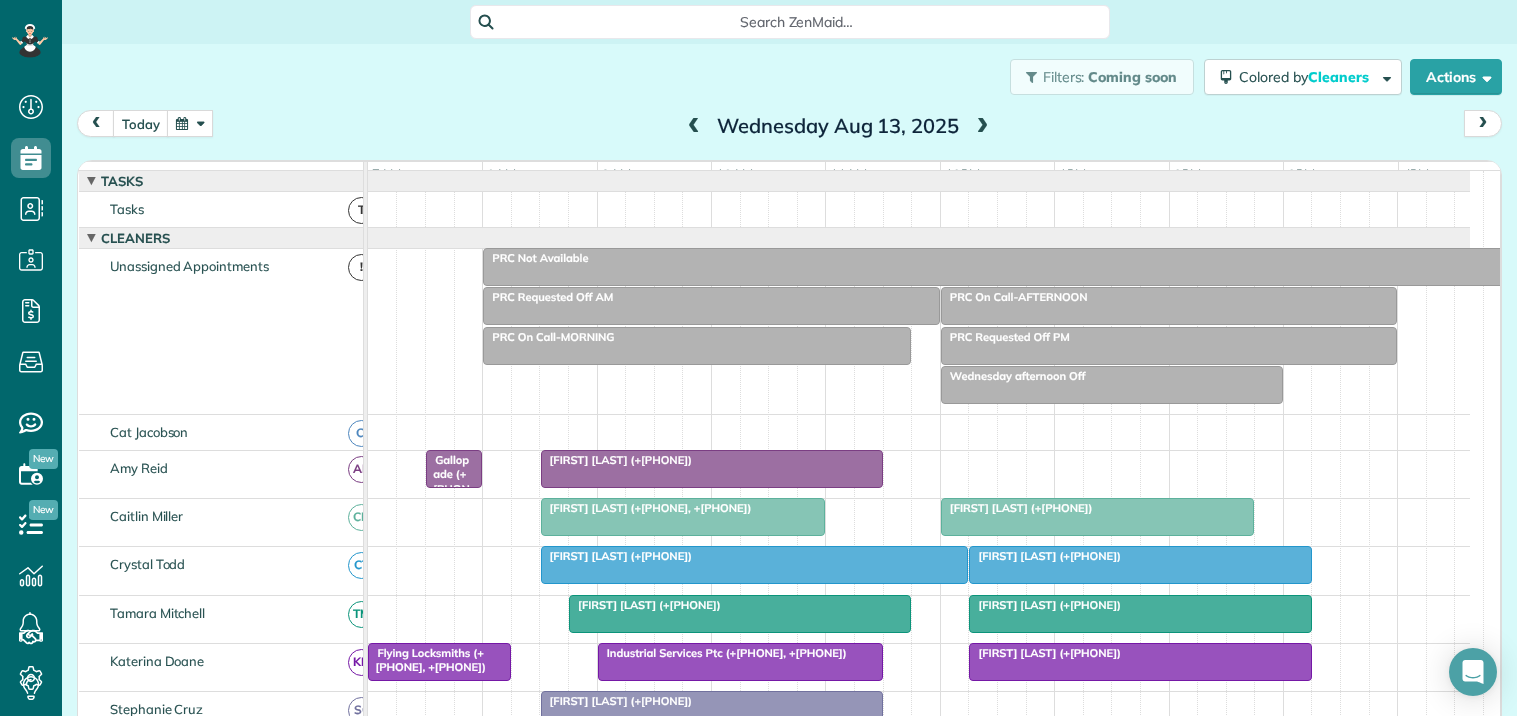 scroll, scrollTop: 0, scrollLeft: 0, axis: both 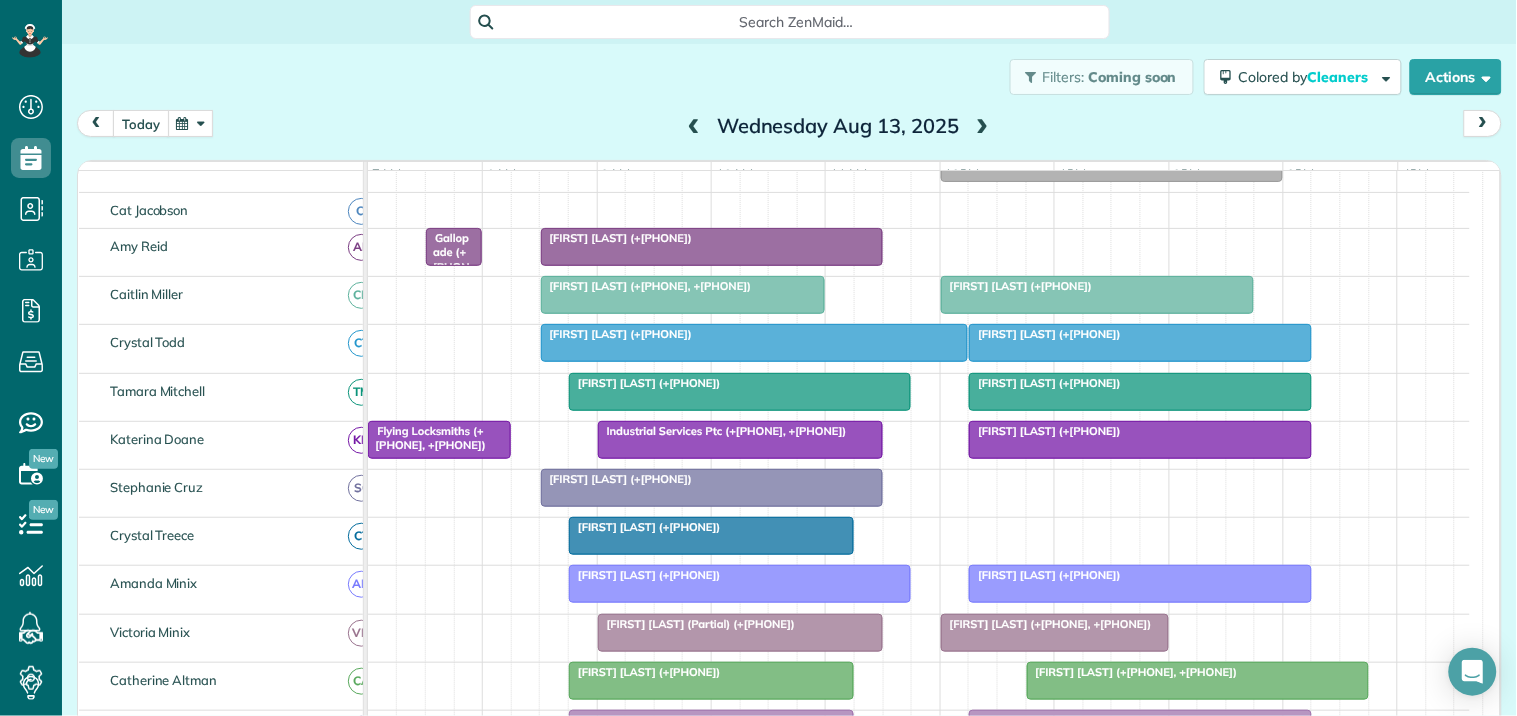click on "today" at bounding box center (141, 123) 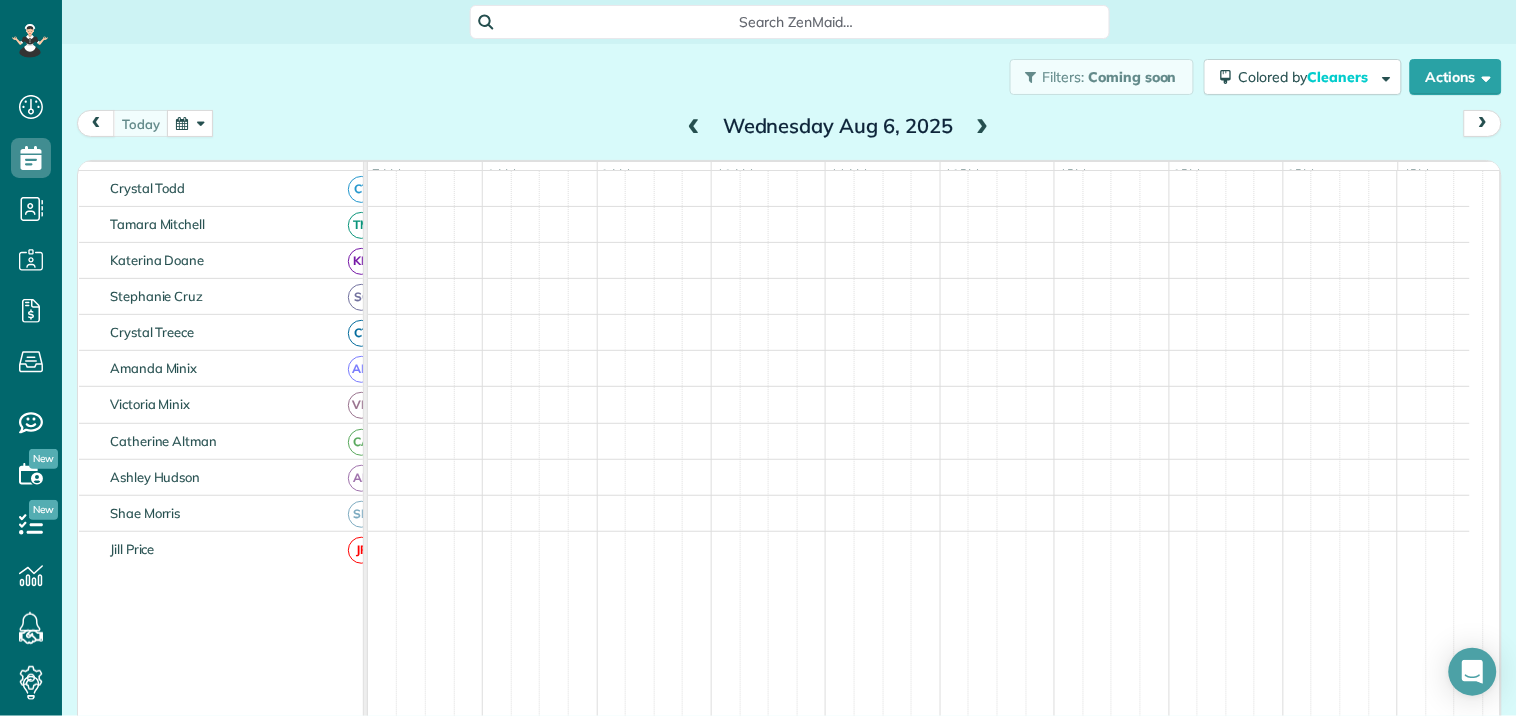 scroll, scrollTop: 92, scrollLeft: 0, axis: vertical 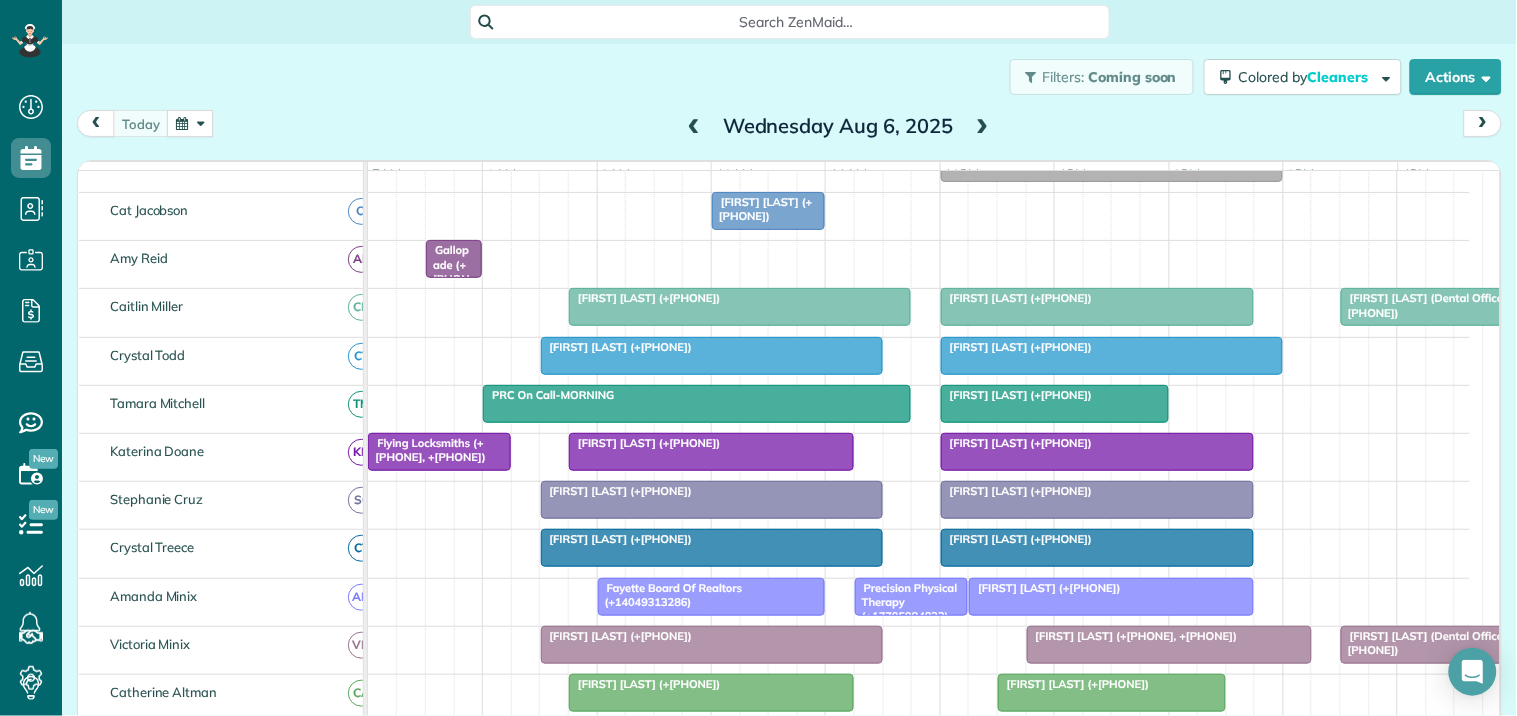 click at bounding box center [983, 127] 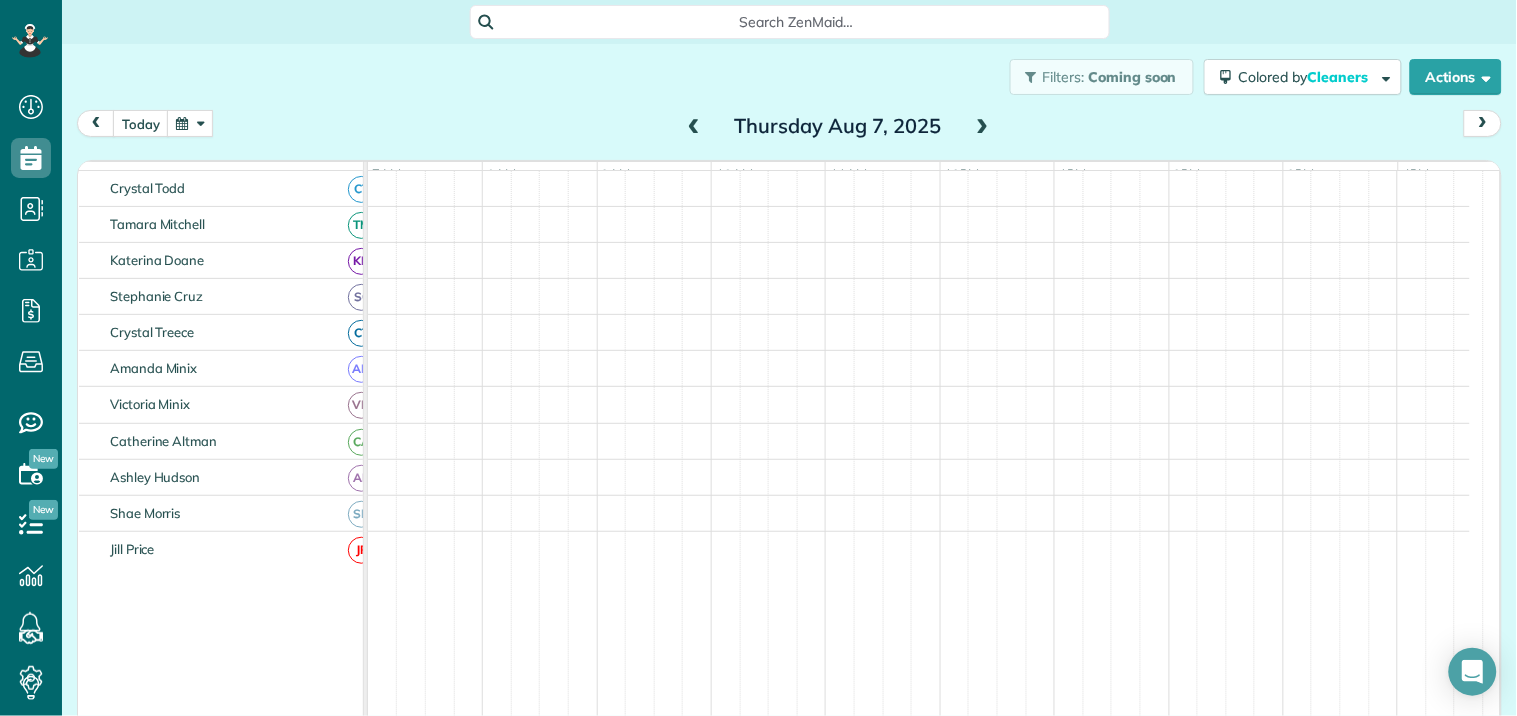 scroll, scrollTop: 92, scrollLeft: 0, axis: vertical 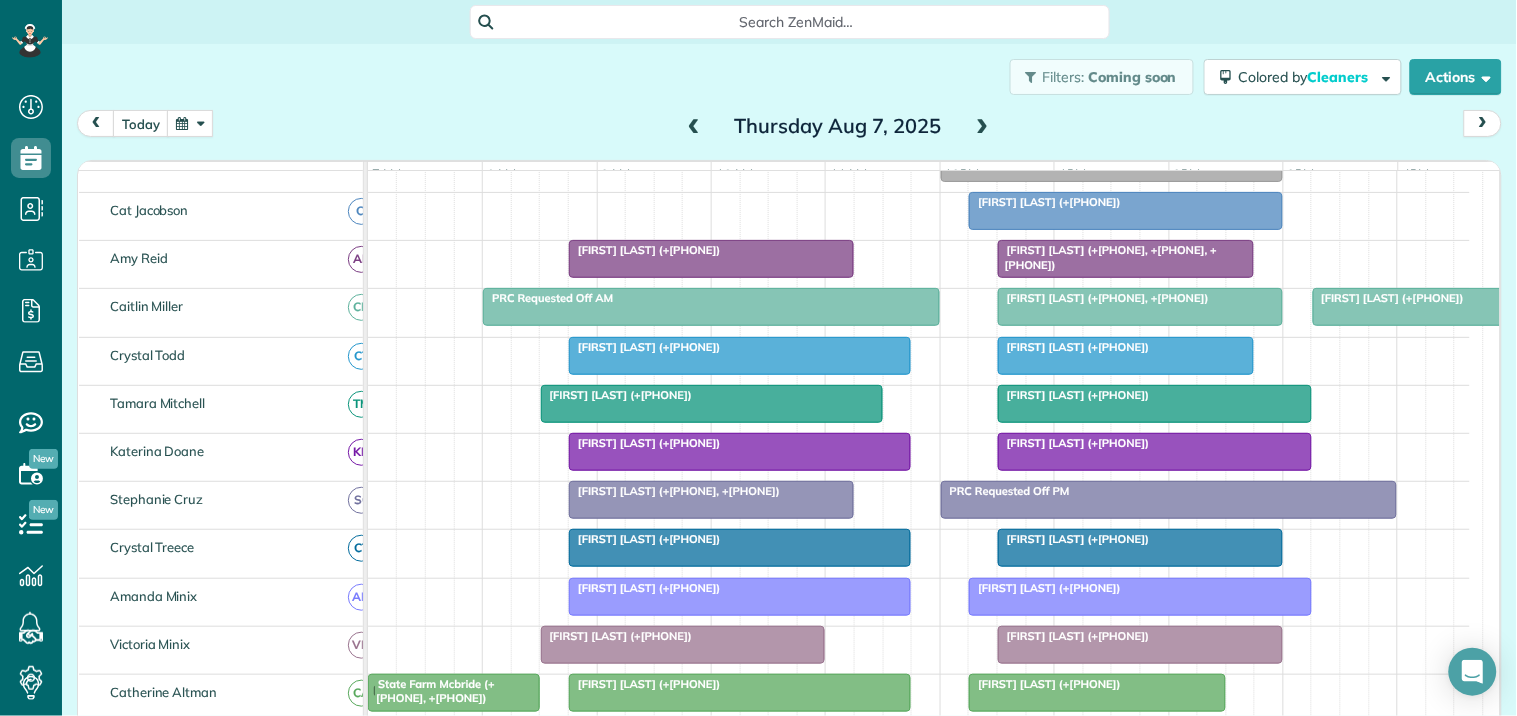 click at bounding box center [983, 127] 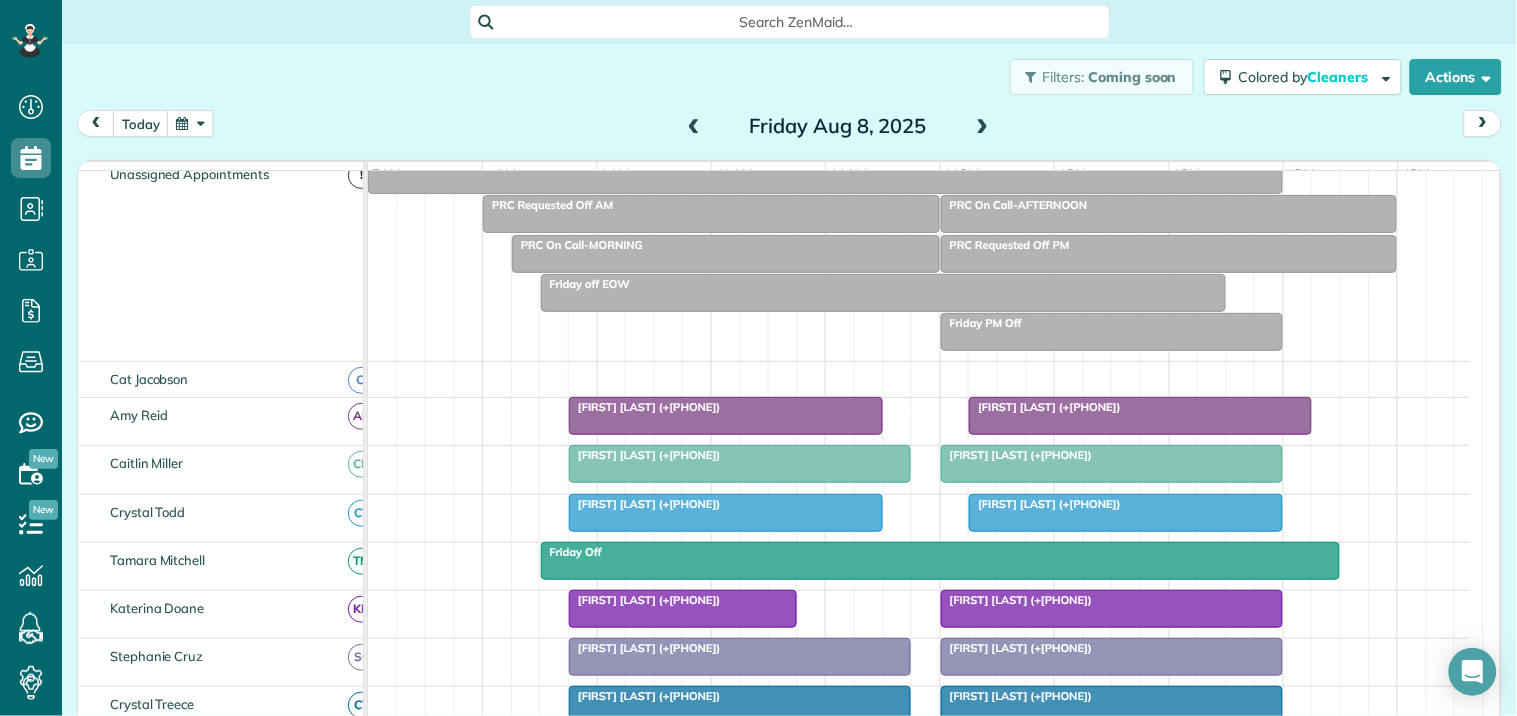 scroll, scrollTop: 261, scrollLeft: 0, axis: vertical 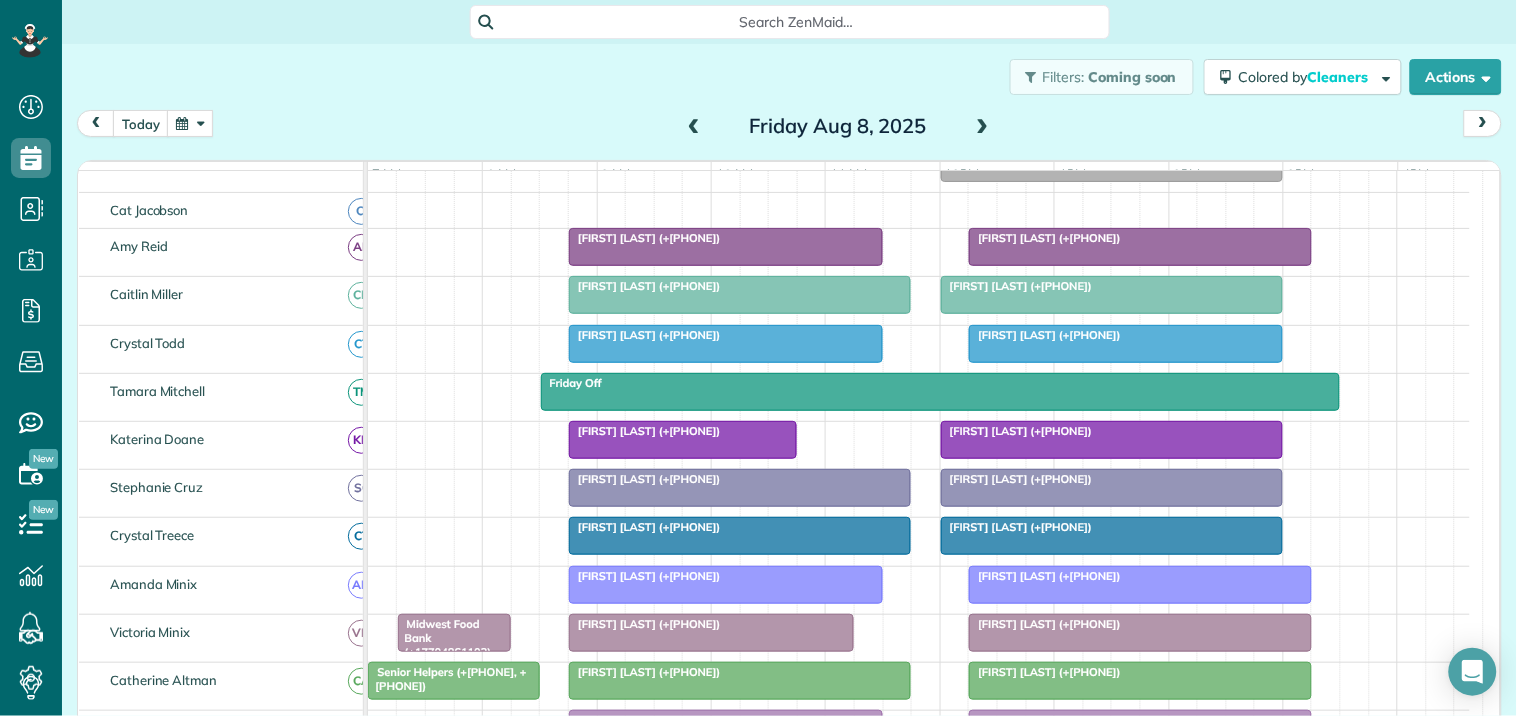 click at bounding box center [694, 127] 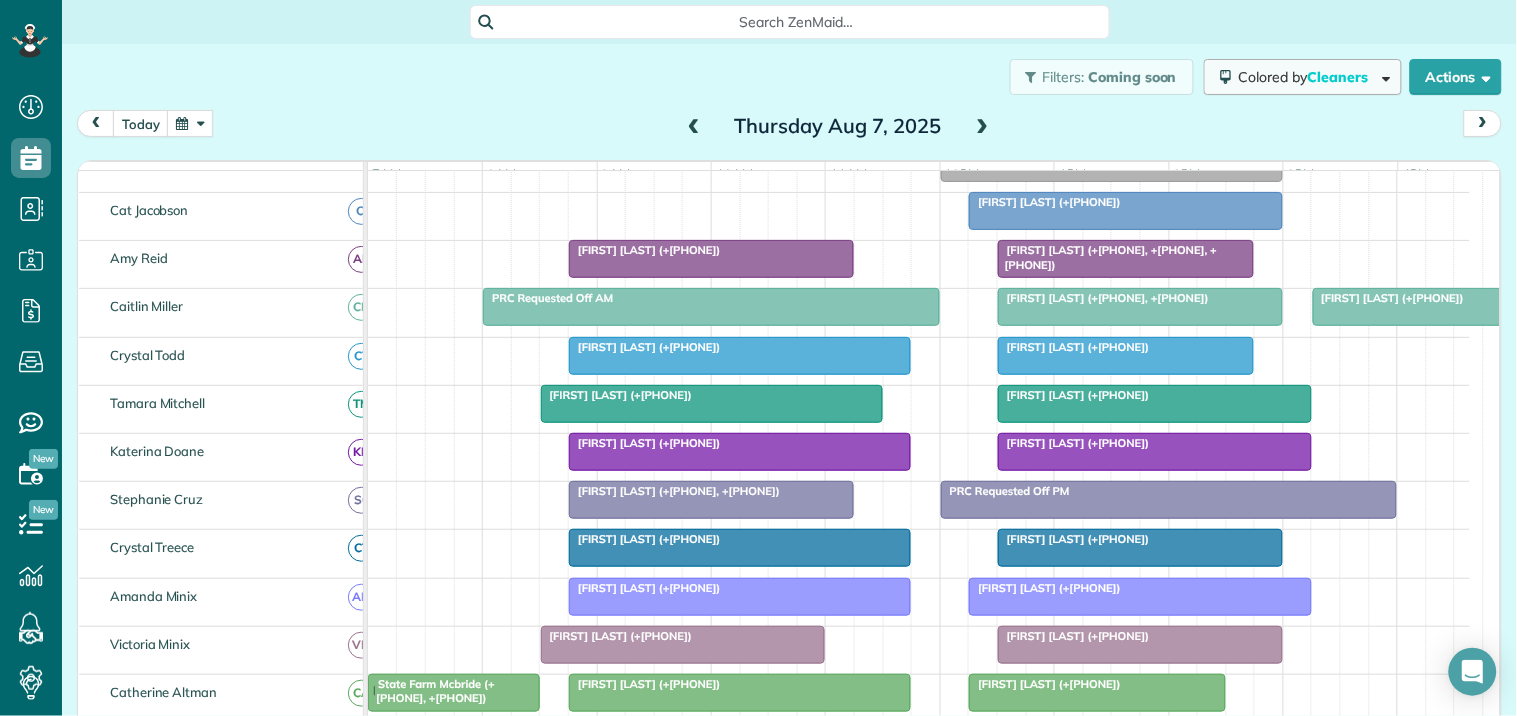 click on "Colored by  Cleaners" at bounding box center [1307, 77] 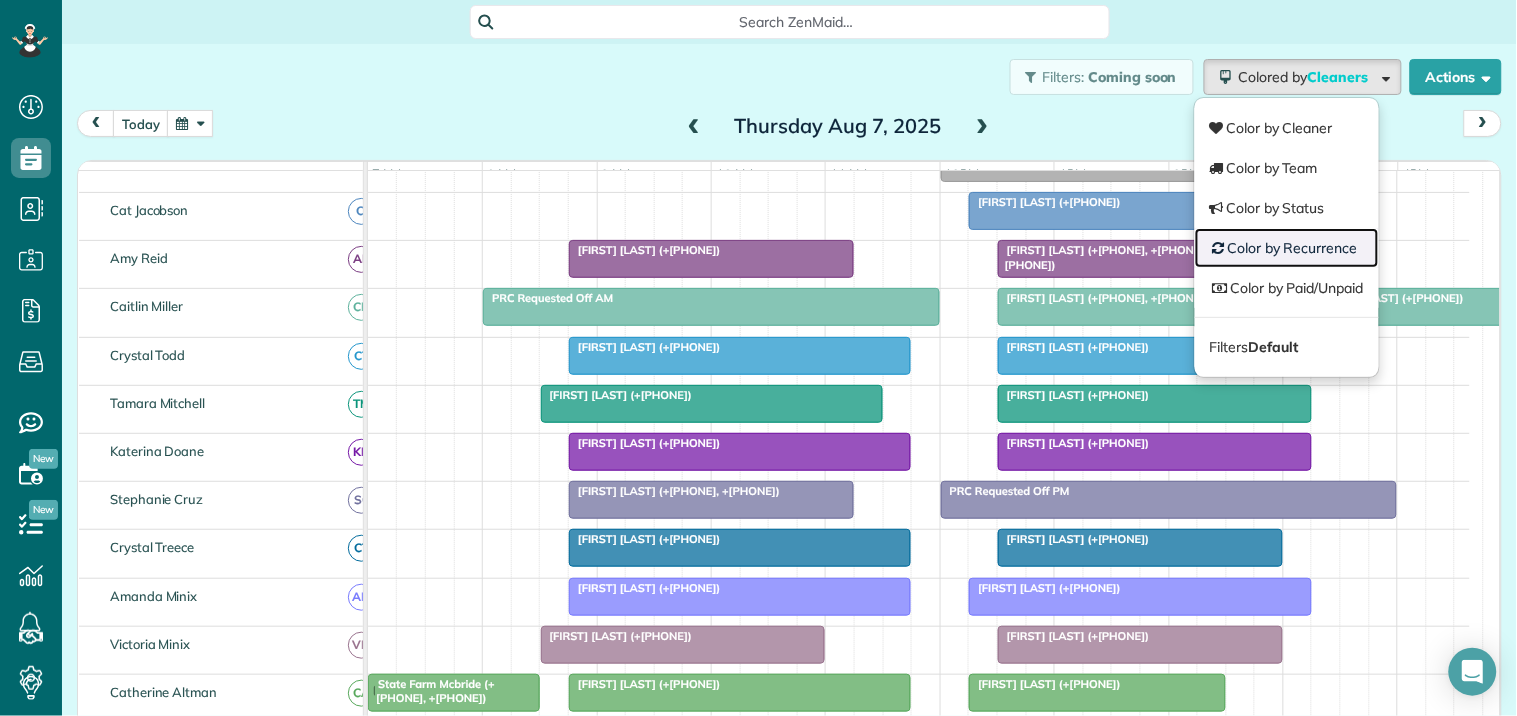 click on "Color by Recurrence" at bounding box center [1287, 248] 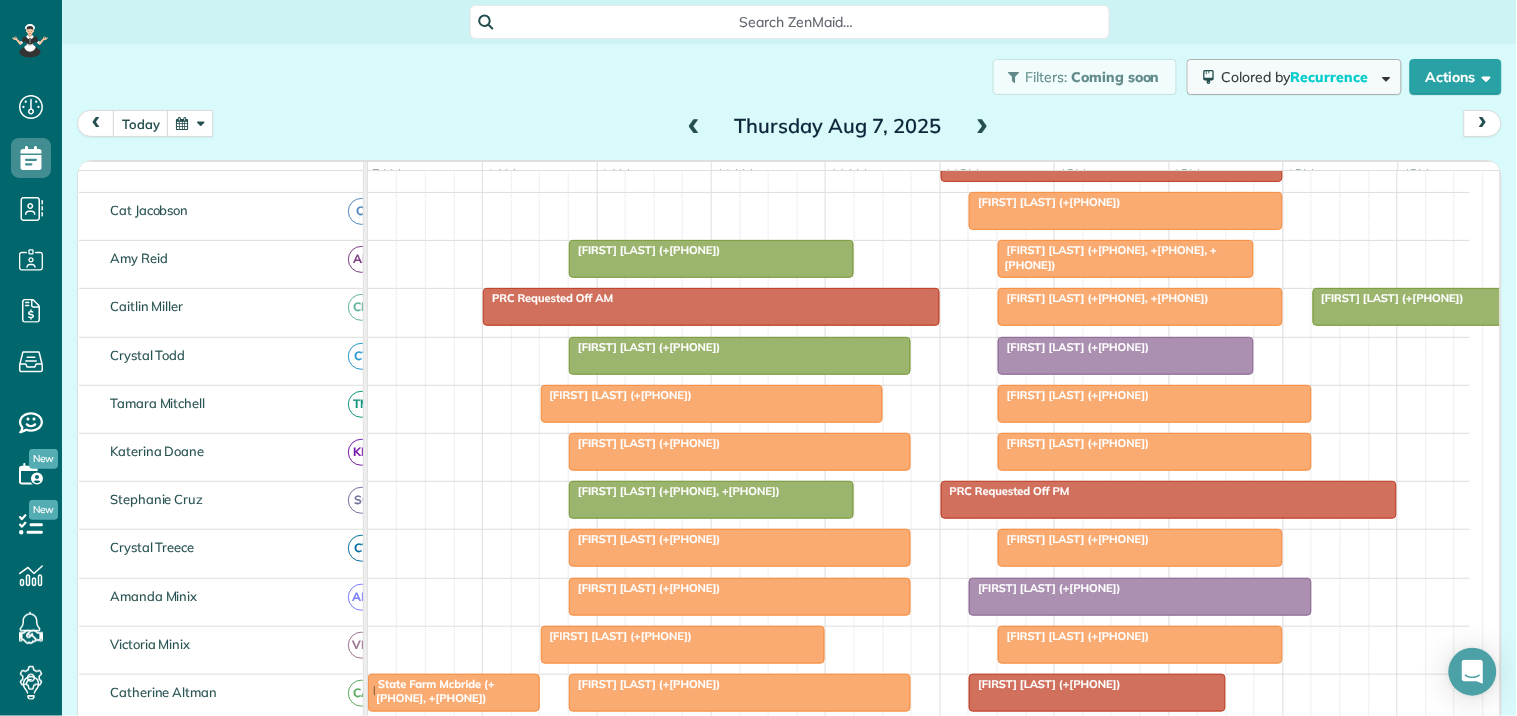 click on "Colored by  Recurrence" at bounding box center [1299, 77] 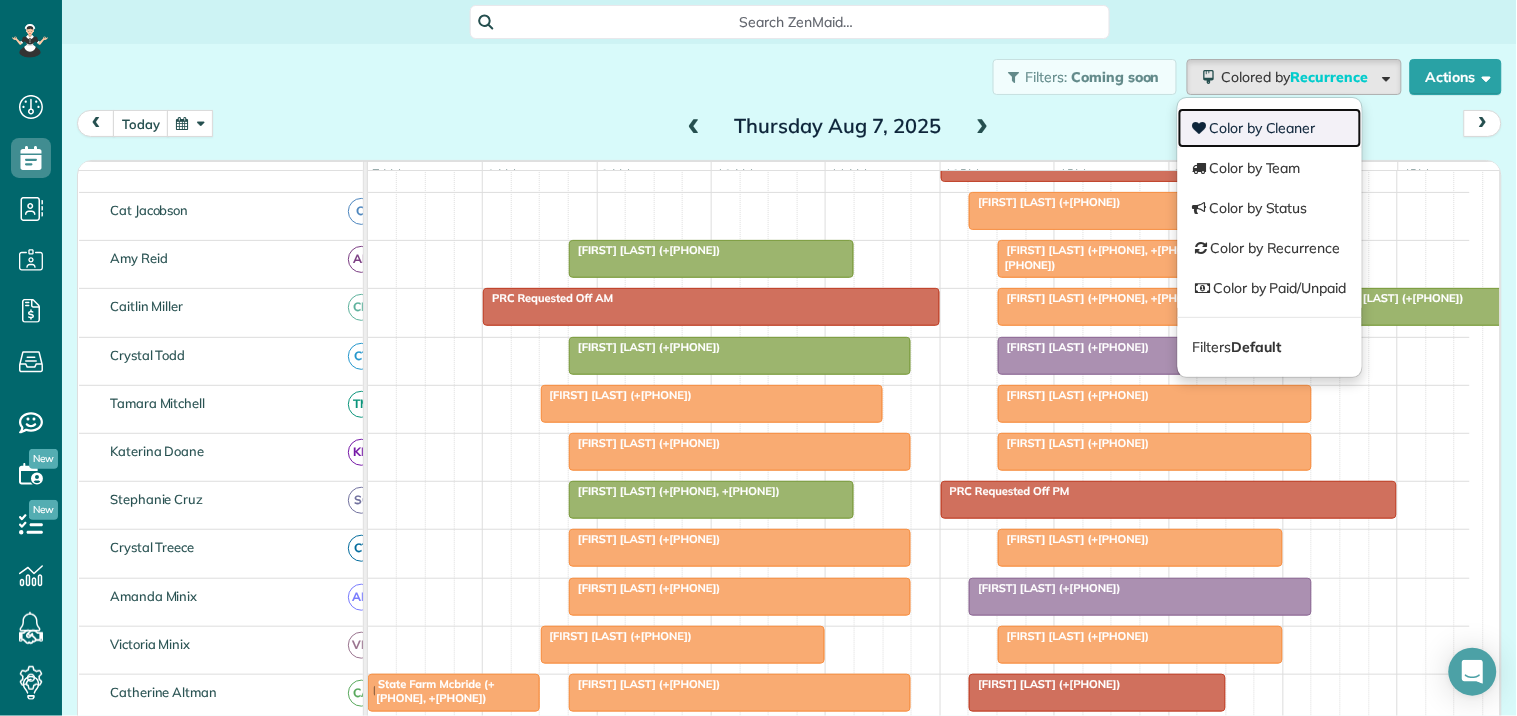 click on "Color by Cleaner" at bounding box center (1270, 128) 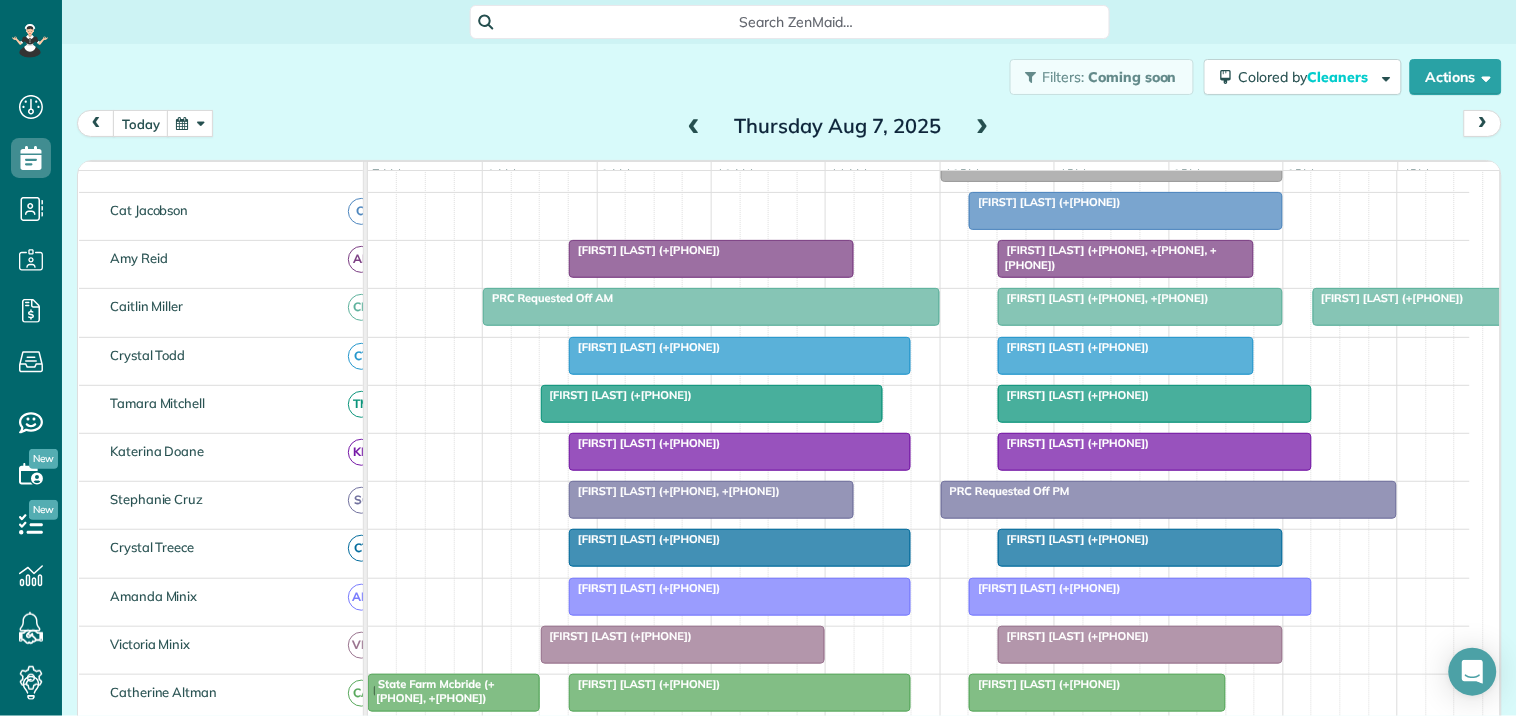 click at bounding box center [712, 404] 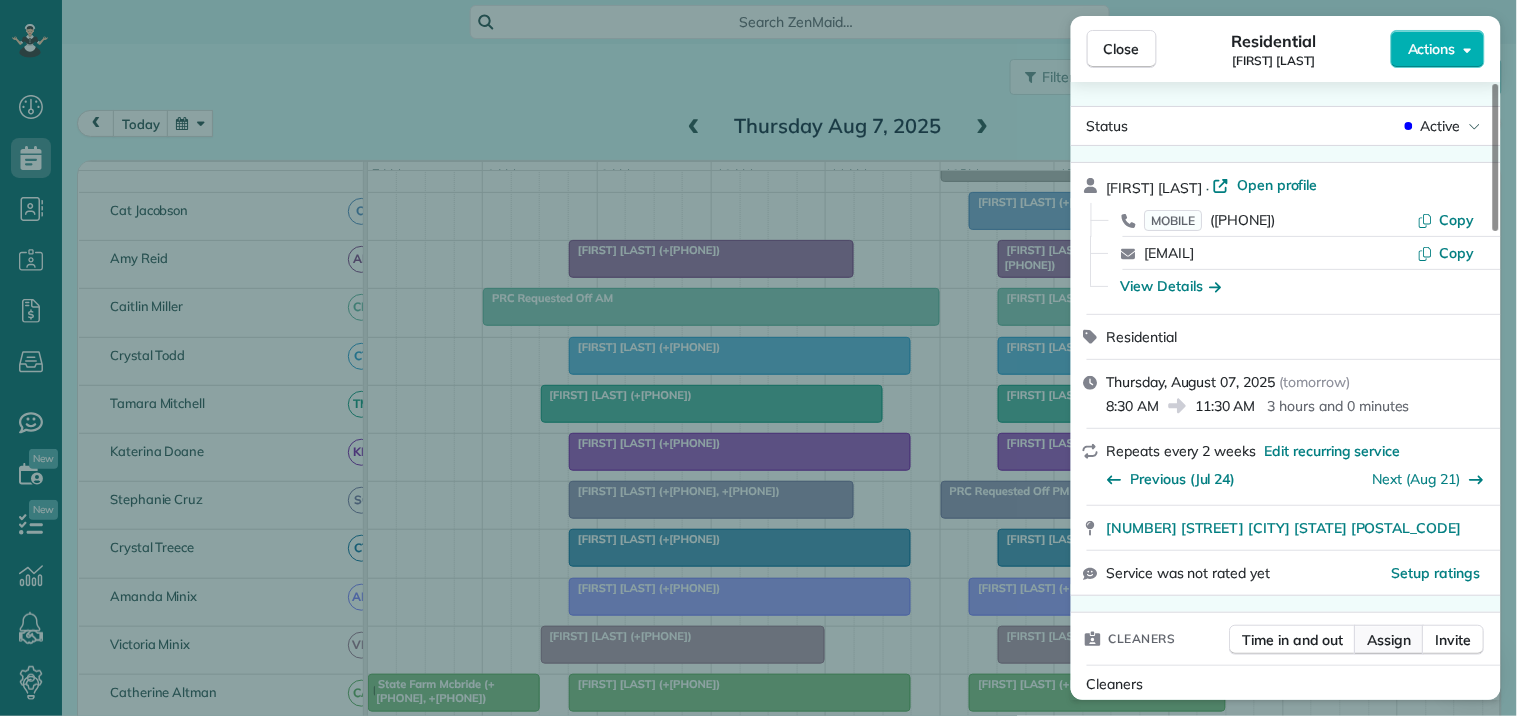 click on "Assign" at bounding box center [1390, 640] 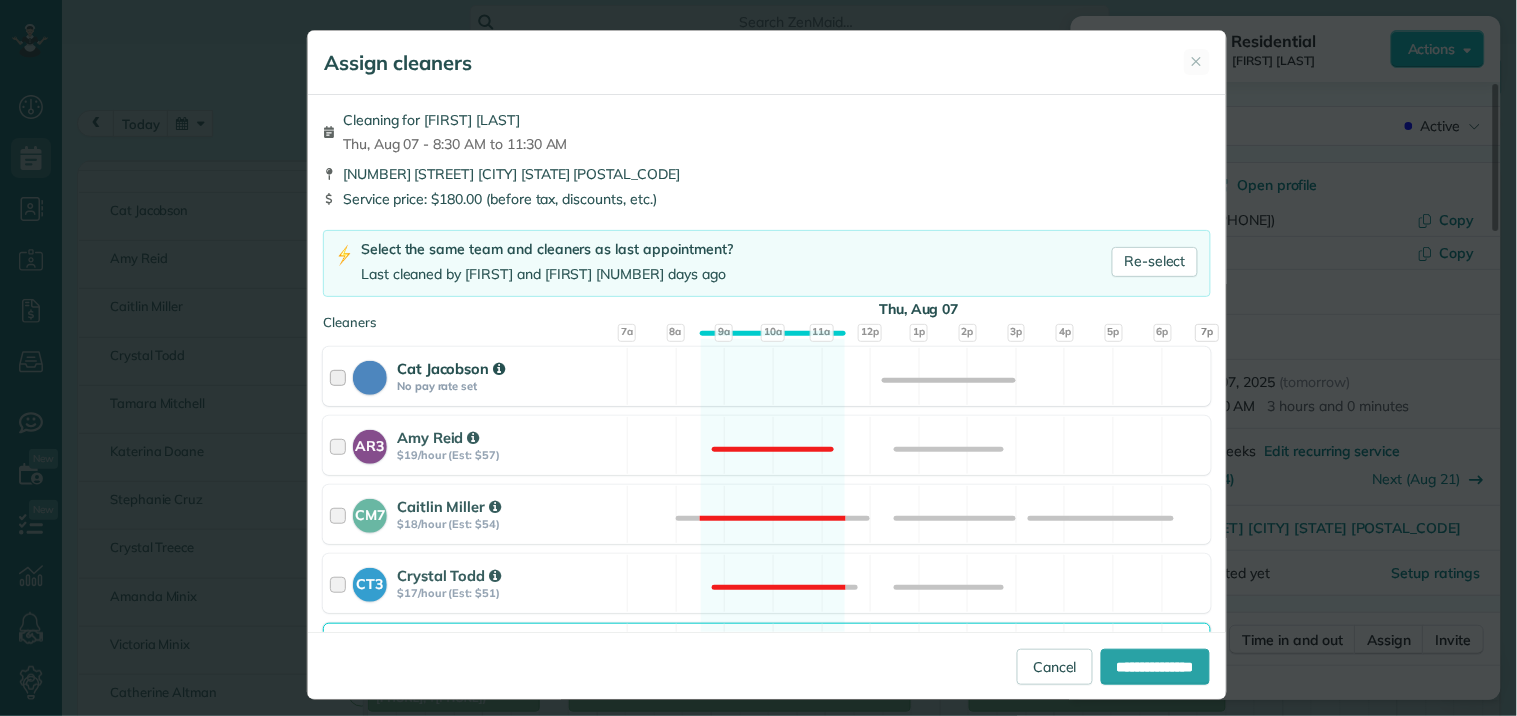 click on "[FIRST] [LAST]
No pay rate set
Available" at bounding box center [767, 376] 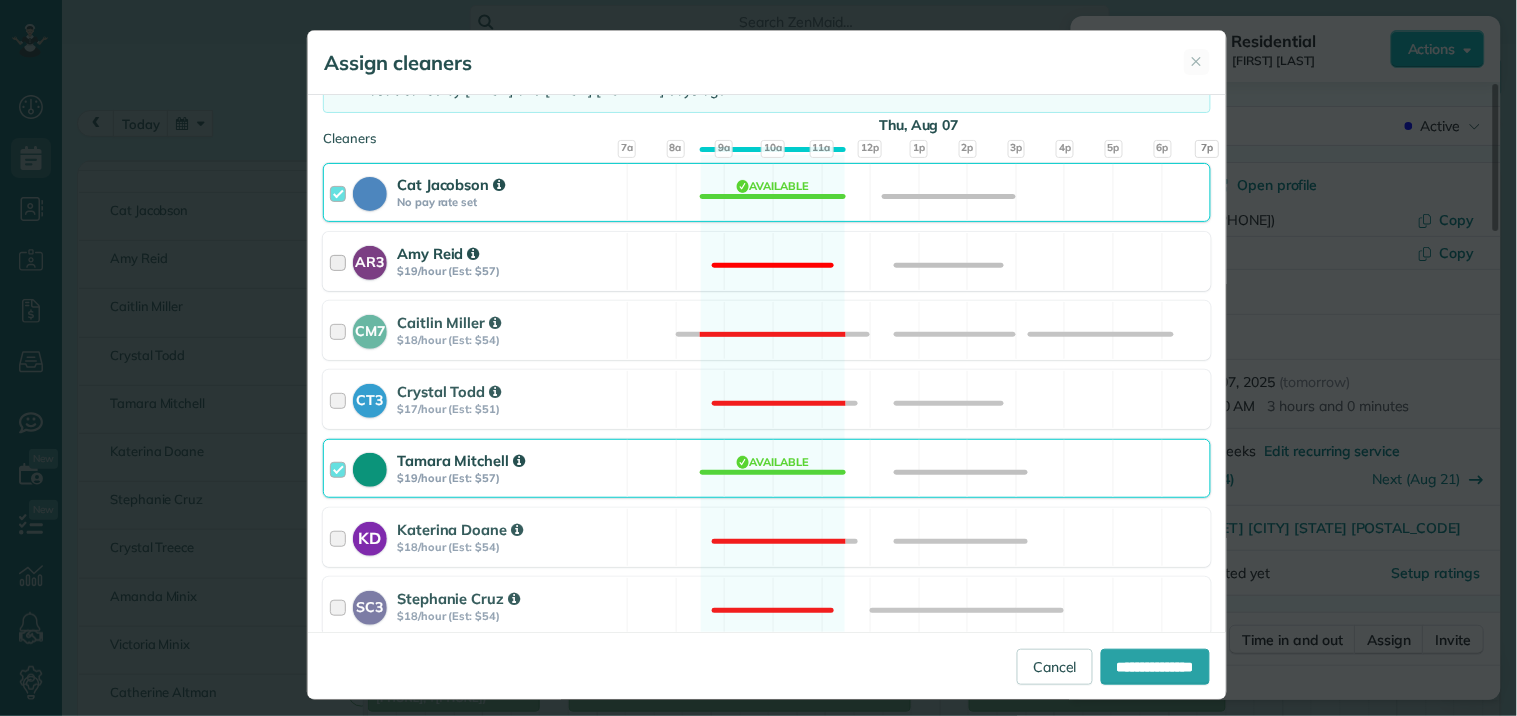 scroll, scrollTop: 333, scrollLeft: 0, axis: vertical 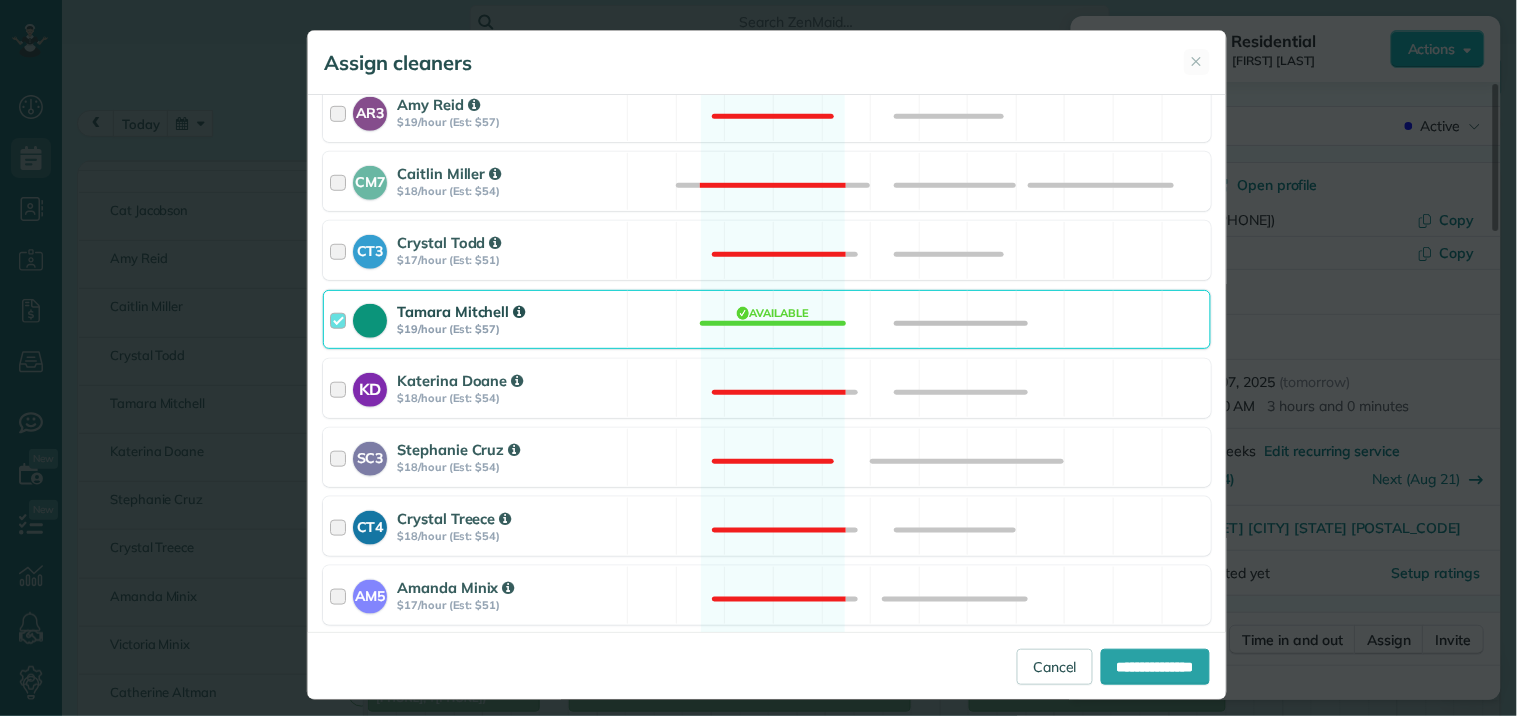 click on "[FIRST] [LAST]
$19/hour (Est: $57)
Available" at bounding box center [767, 319] 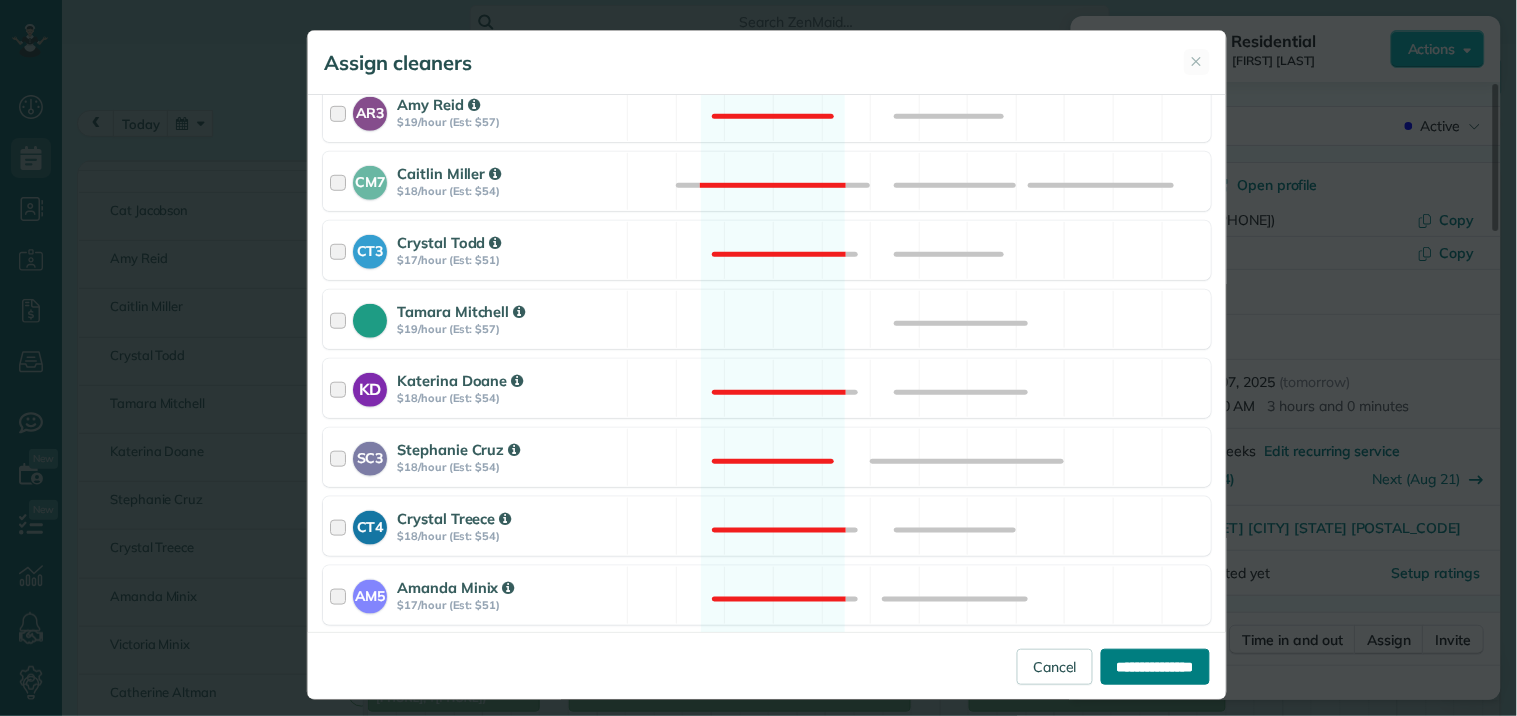 click on "**********" at bounding box center (1155, 667) 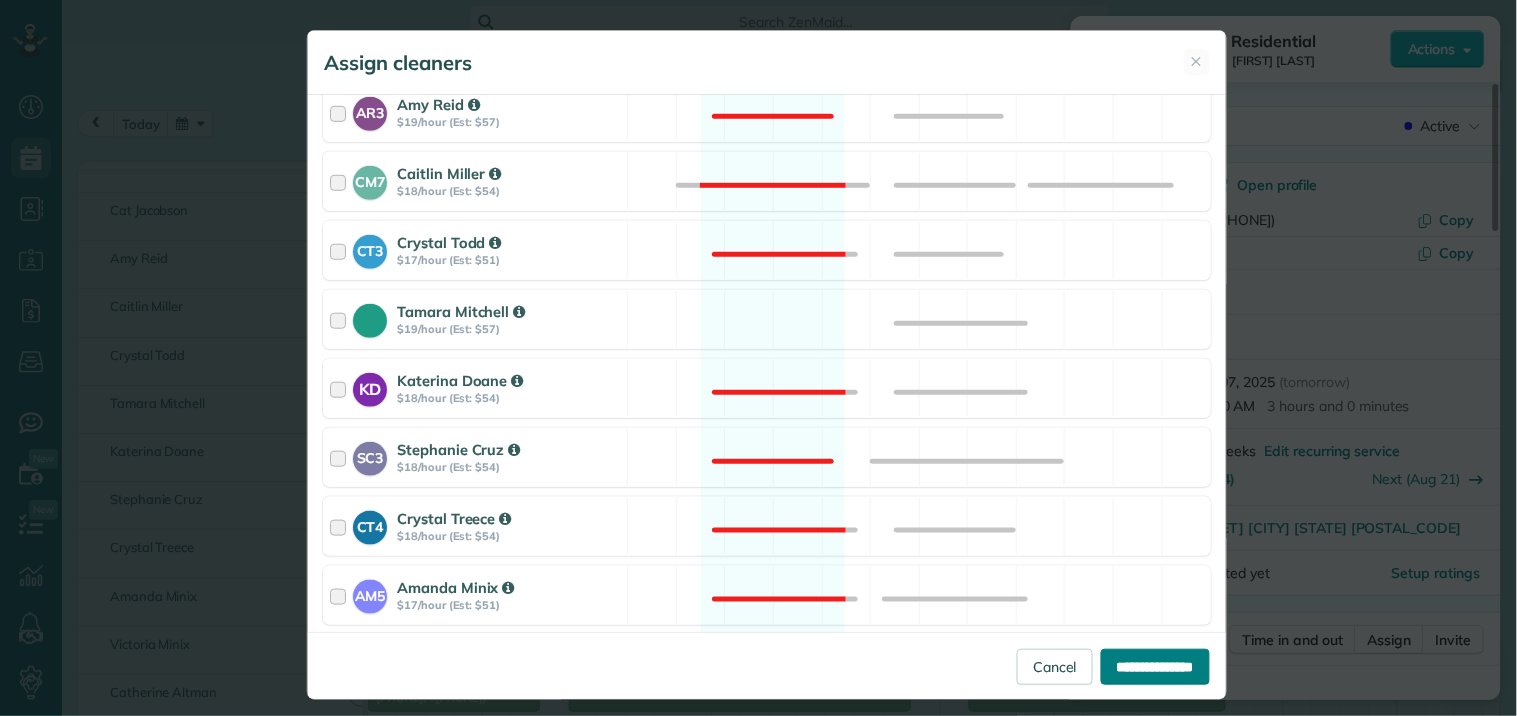 type on "**********" 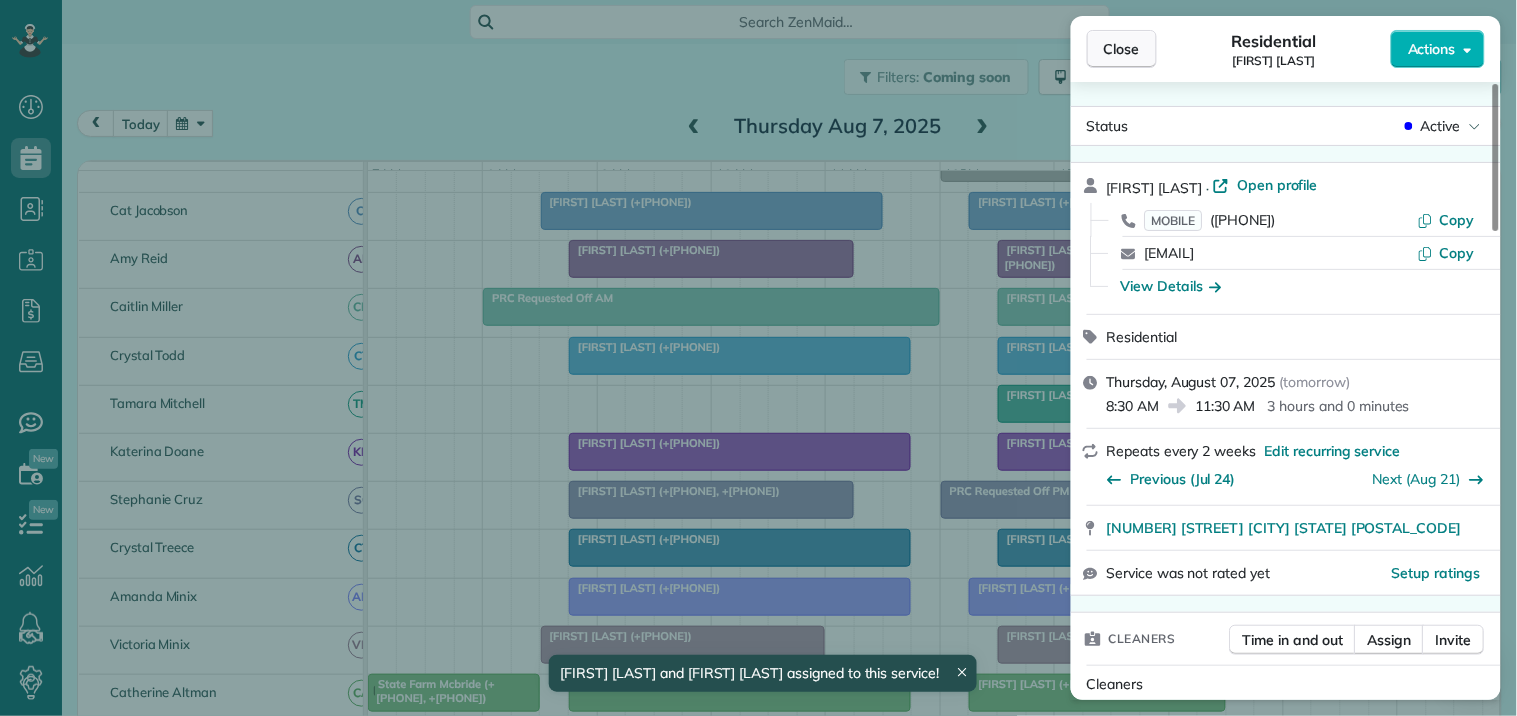 click on "Close" at bounding box center [1122, 49] 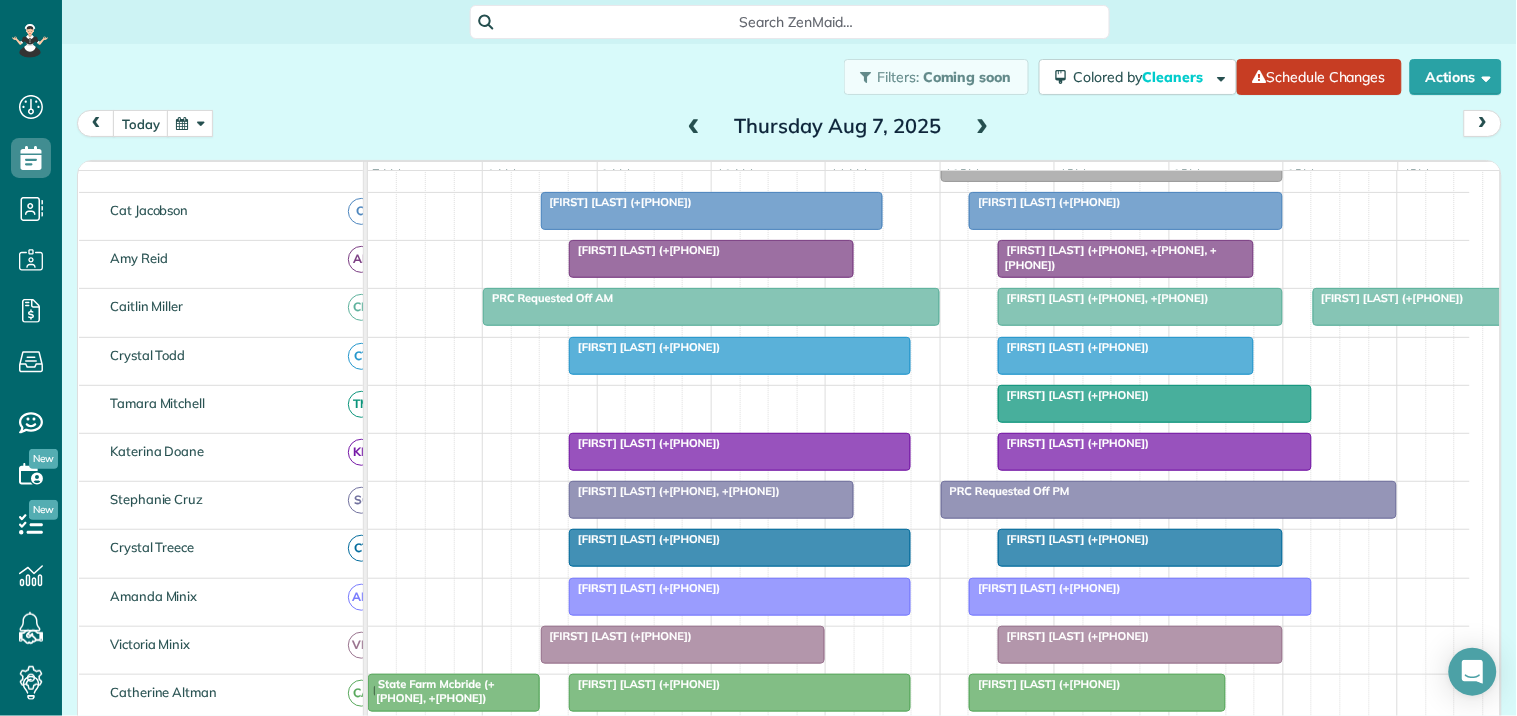 scroll, scrollTop: 333, scrollLeft: 0, axis: vertical 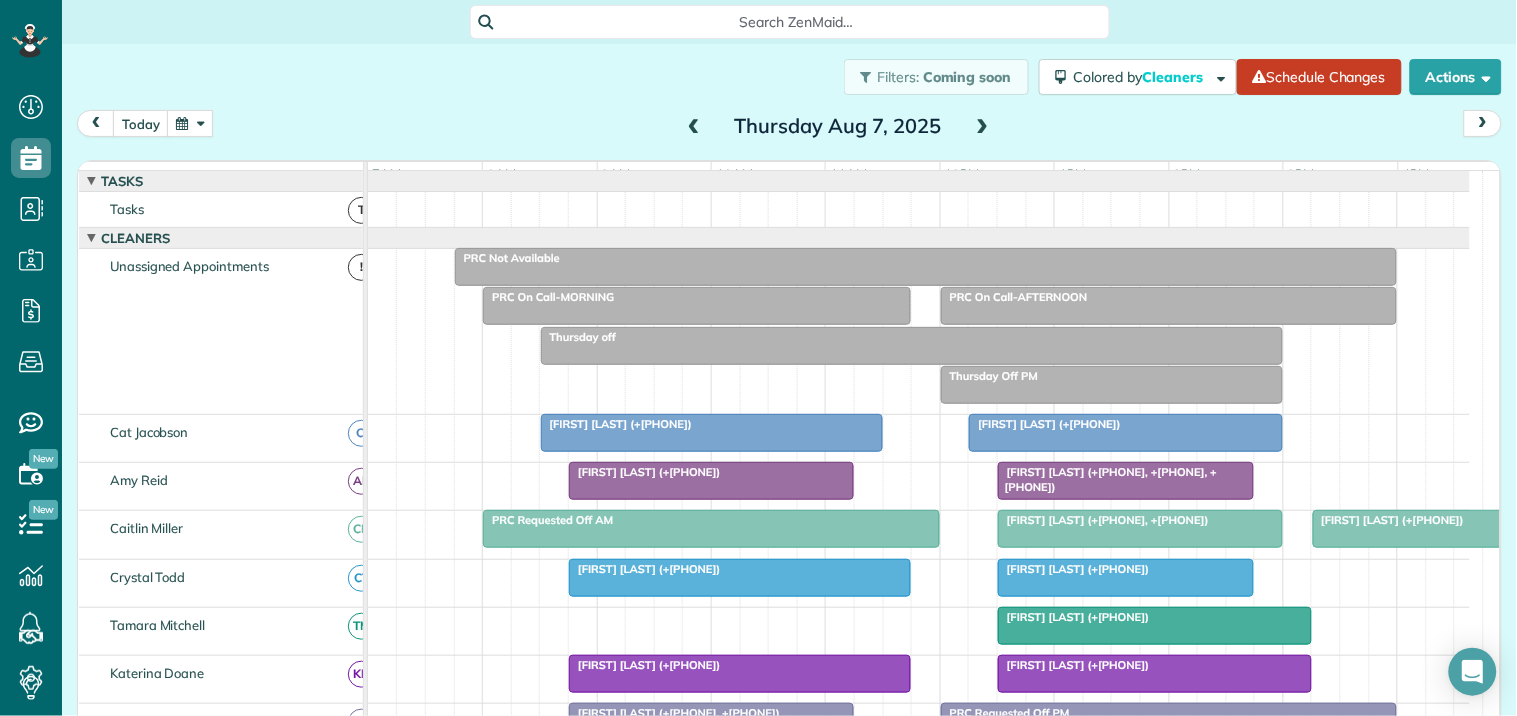 click on "PRC Not Available" at bounding box center [926, 258] 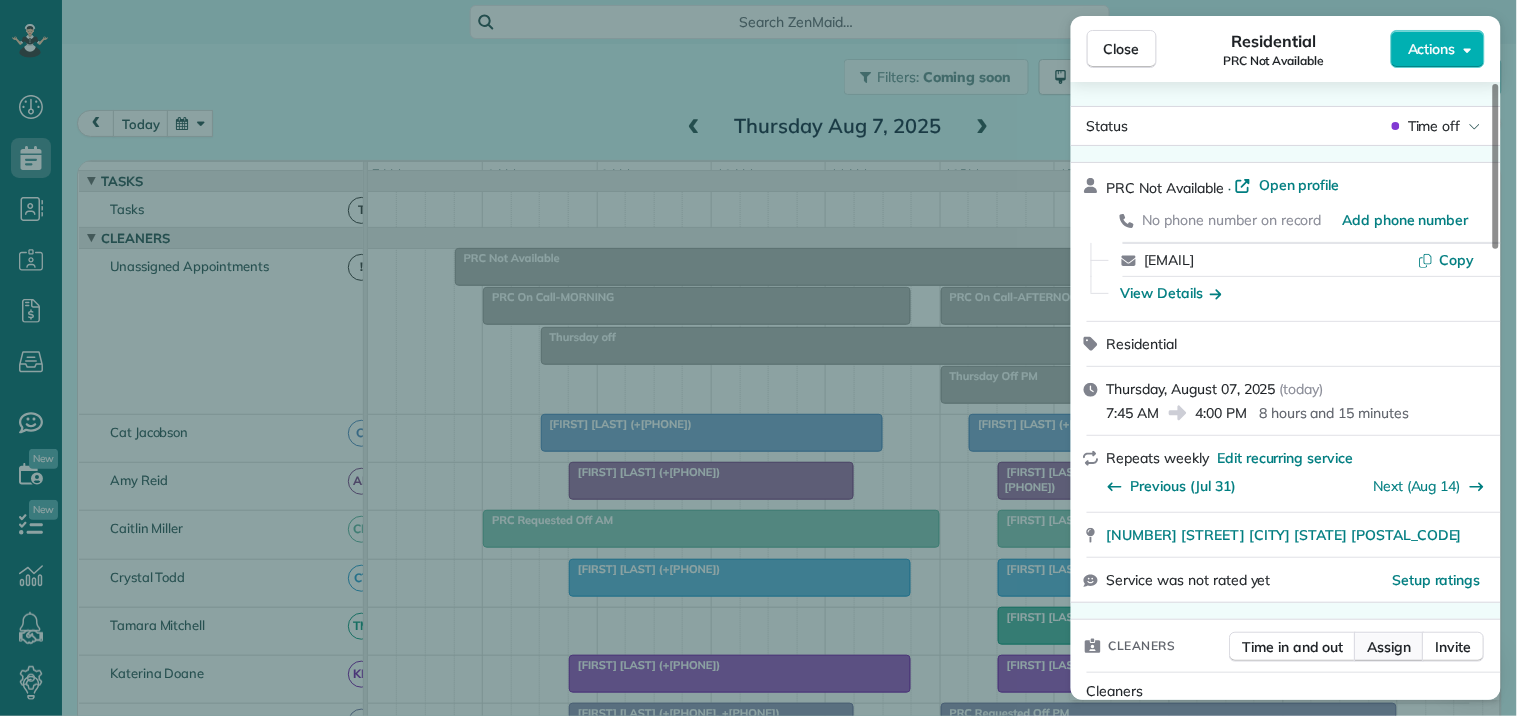 click on "Assign" at bounding box center [1390, 647] 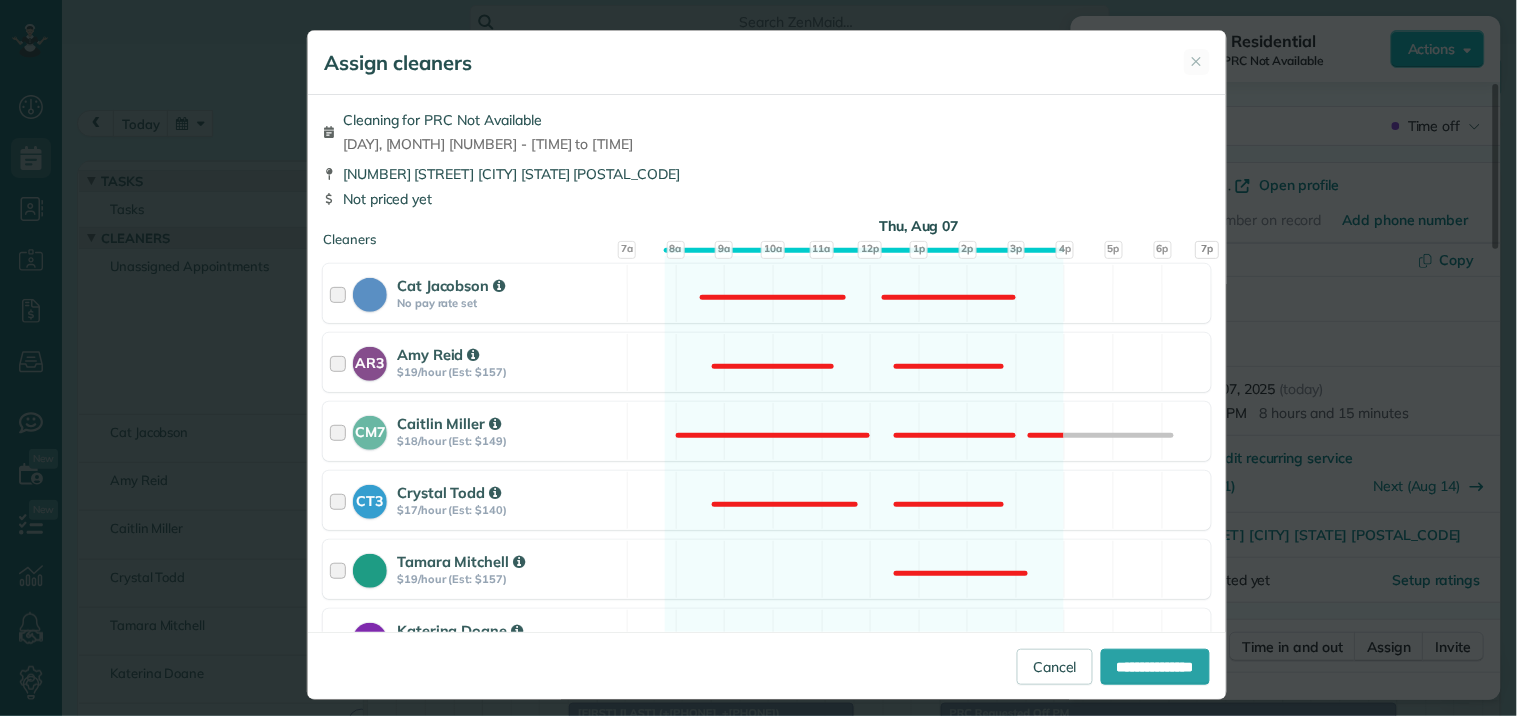 scroll, scrollTop: 333, scrollLeft: 0, axis: vertical 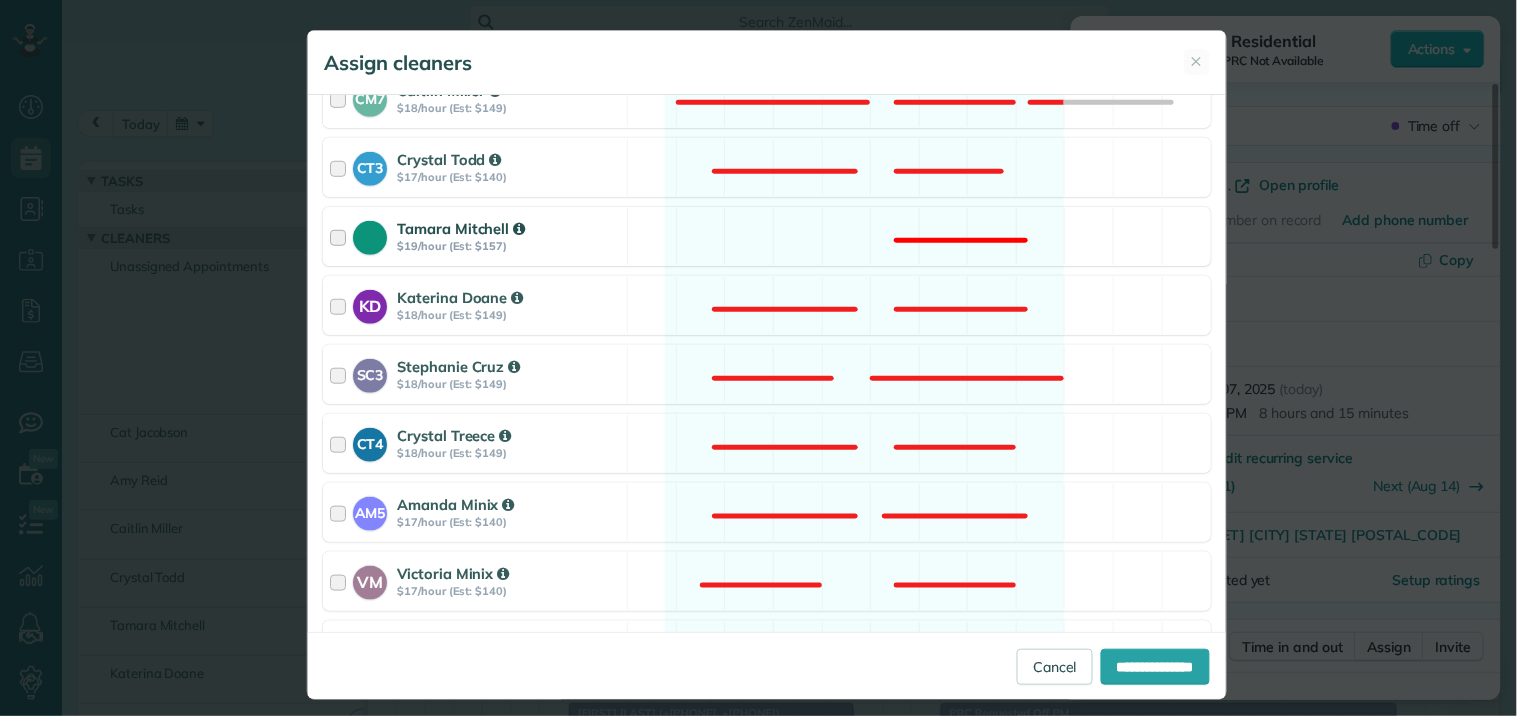 click on "[FIRST] [LAST]
$19/hour (Est: $157)
Not available" at bounding box center [767, 236] 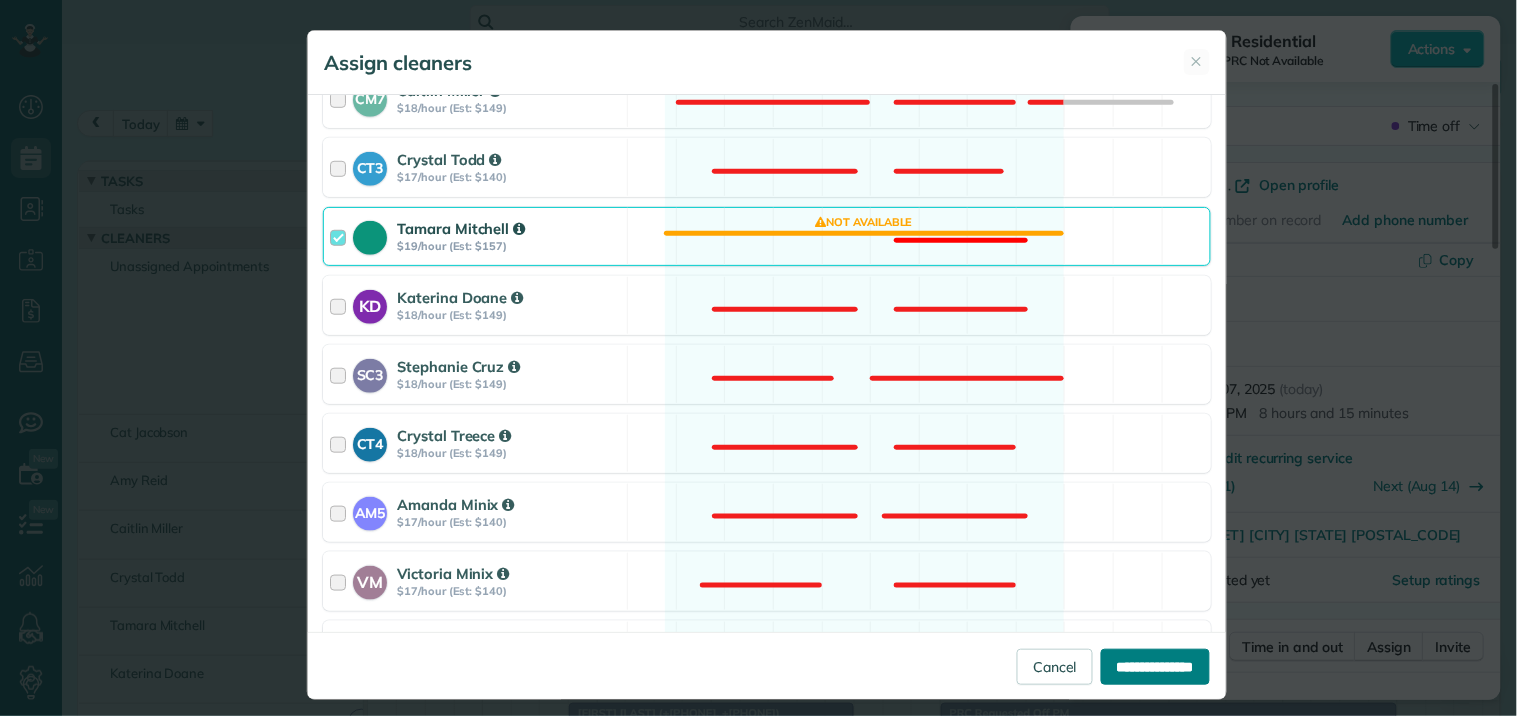 click on "**********" at bounding box center (1155, 667) 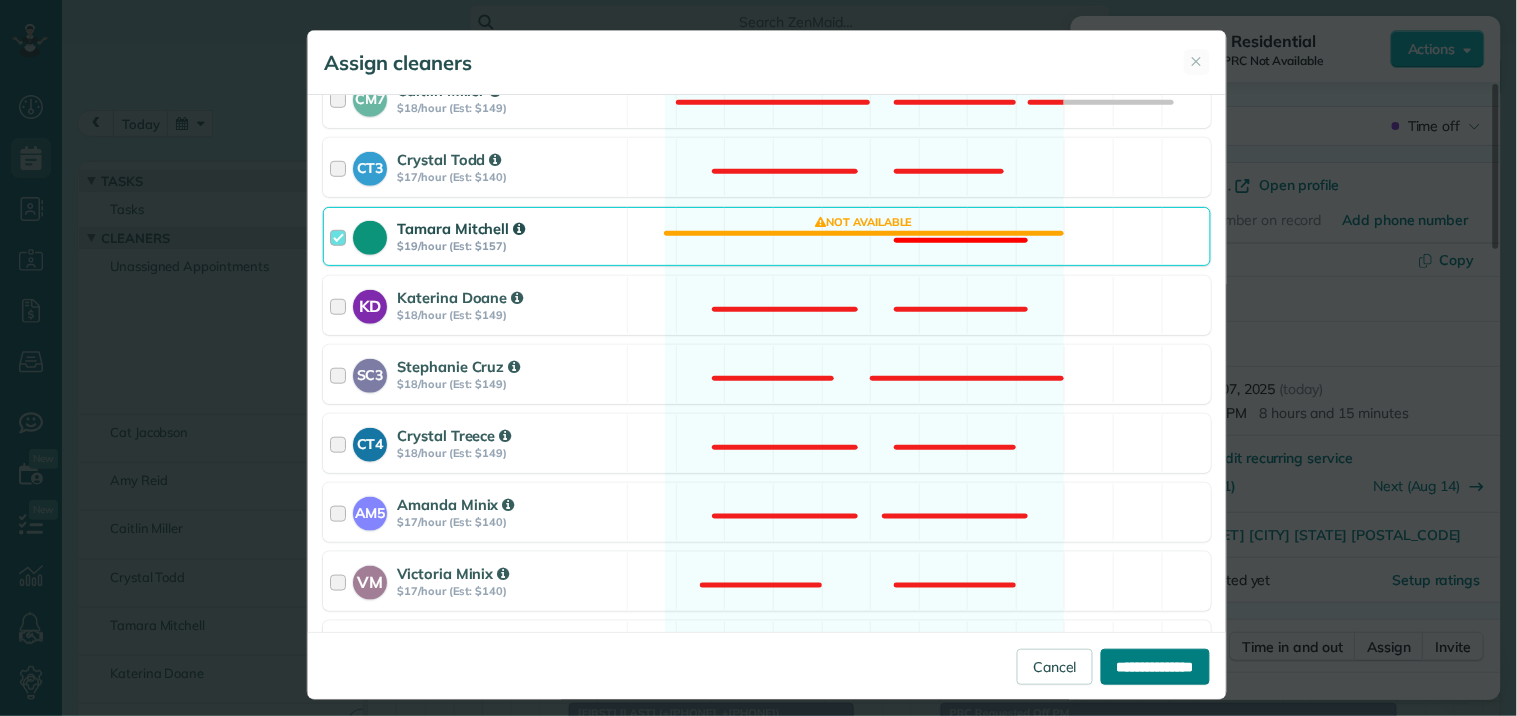 type on "**********" 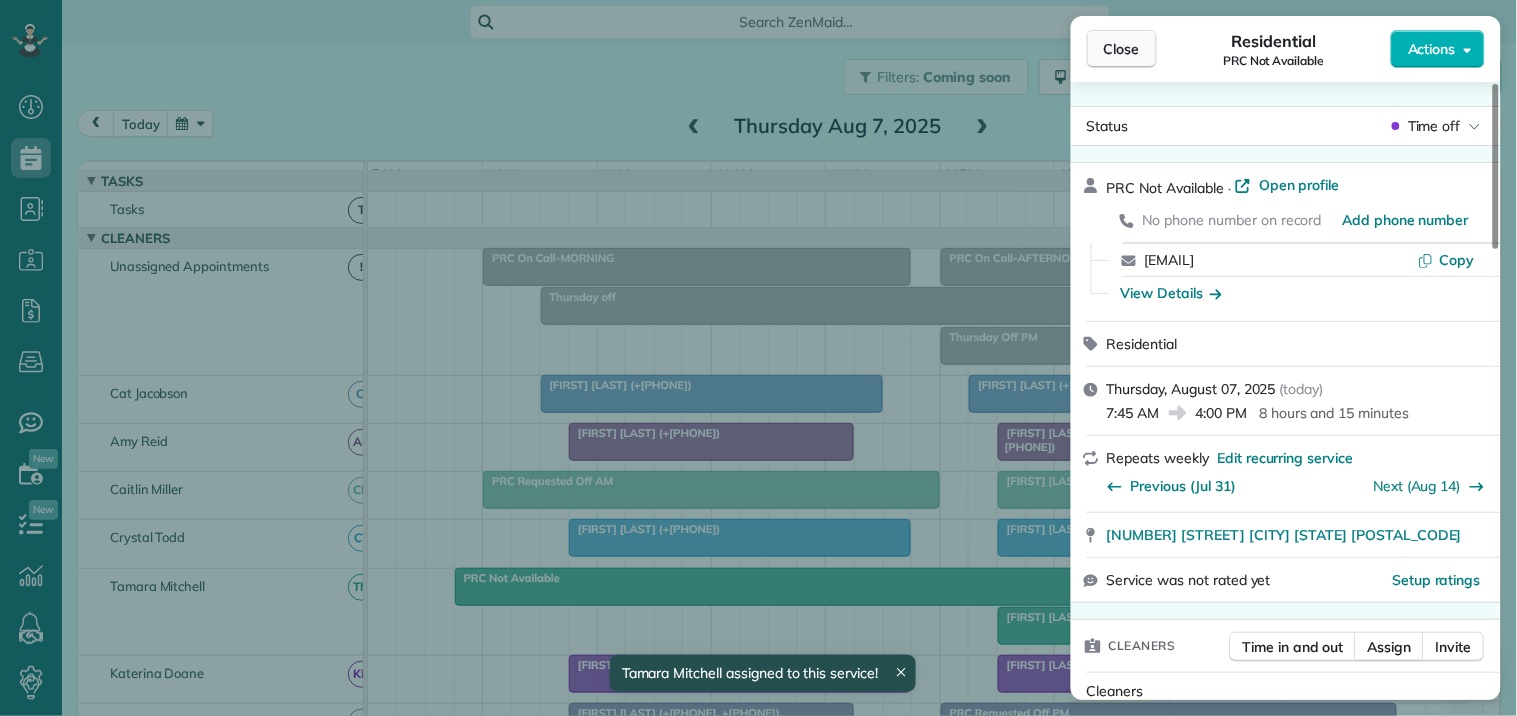 click on "Close" at bounding box center (1122, 49) 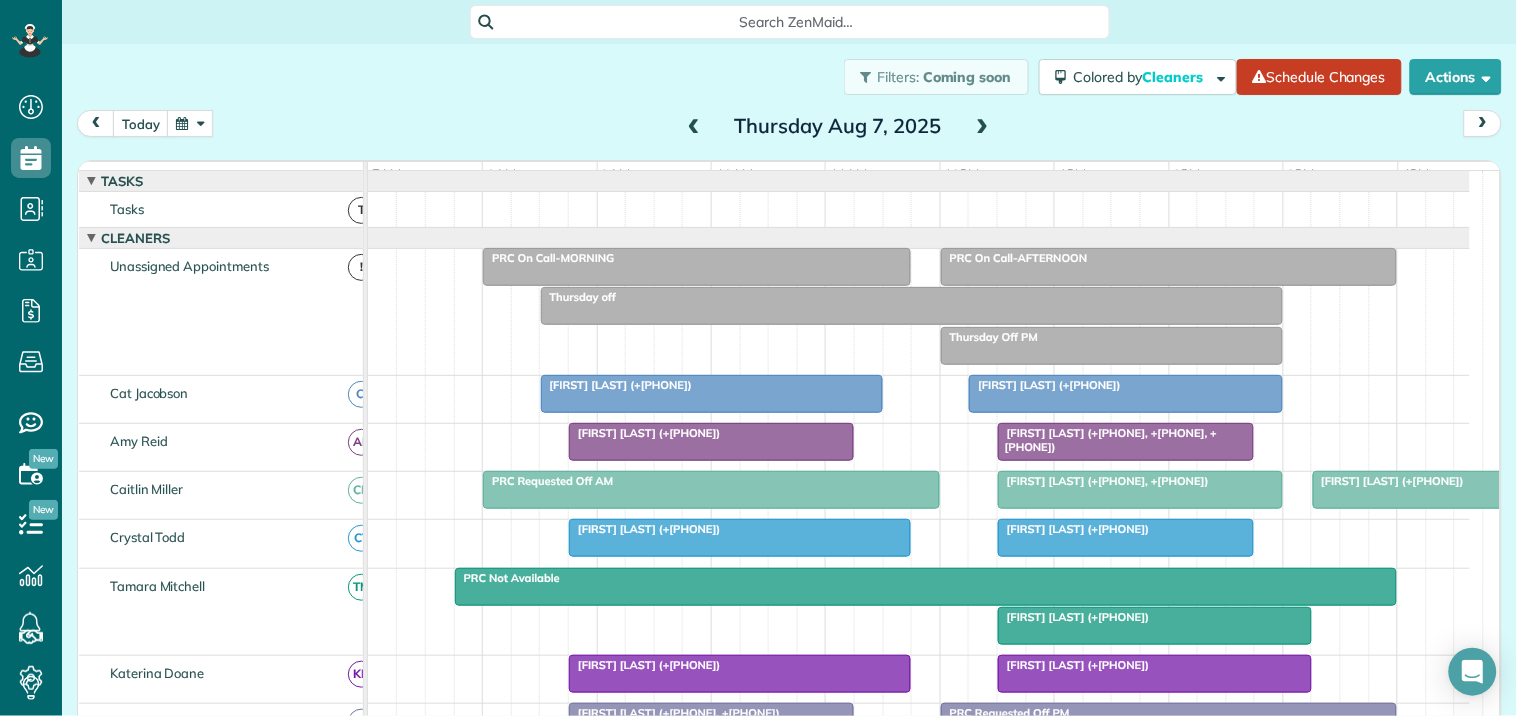 click on "[FIRST] [LAST] (+[PHONE])" at bounding box center [1074, 617] 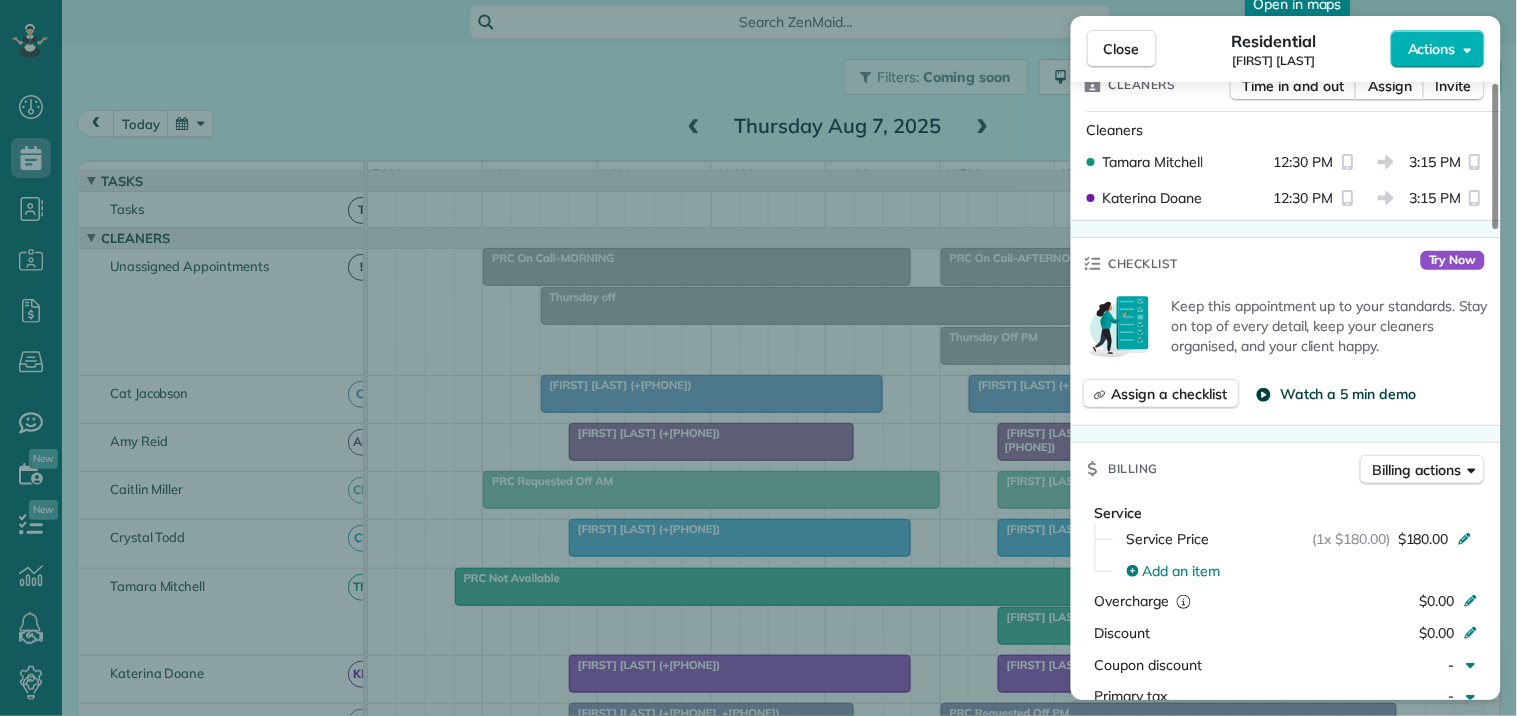 scroll, scrollTop: 555, scrollLeft: 0, axis: vertical 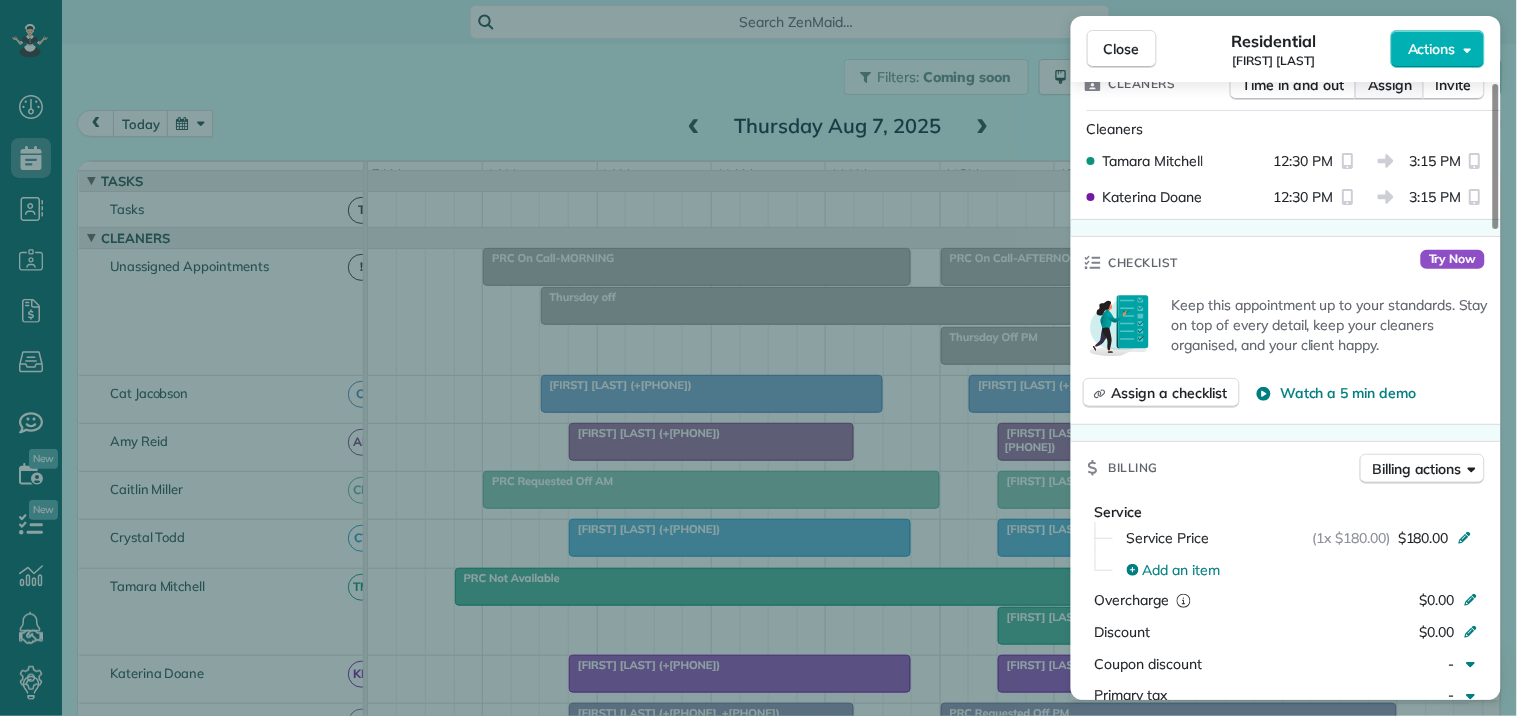 click on "Assign" at bounding box center (1390, 85) 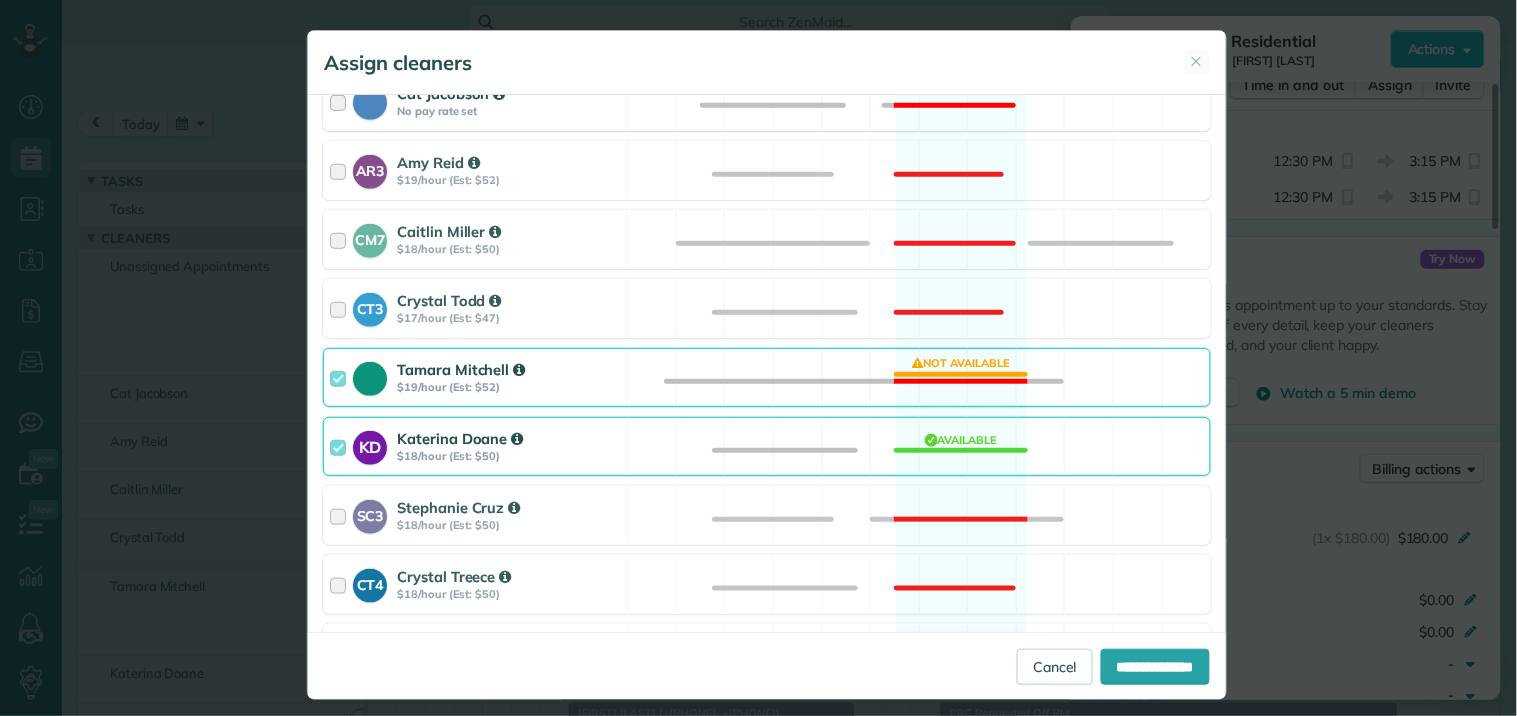 scroll, scrollTop: 444, scrollLeft: 0, axis: vertical 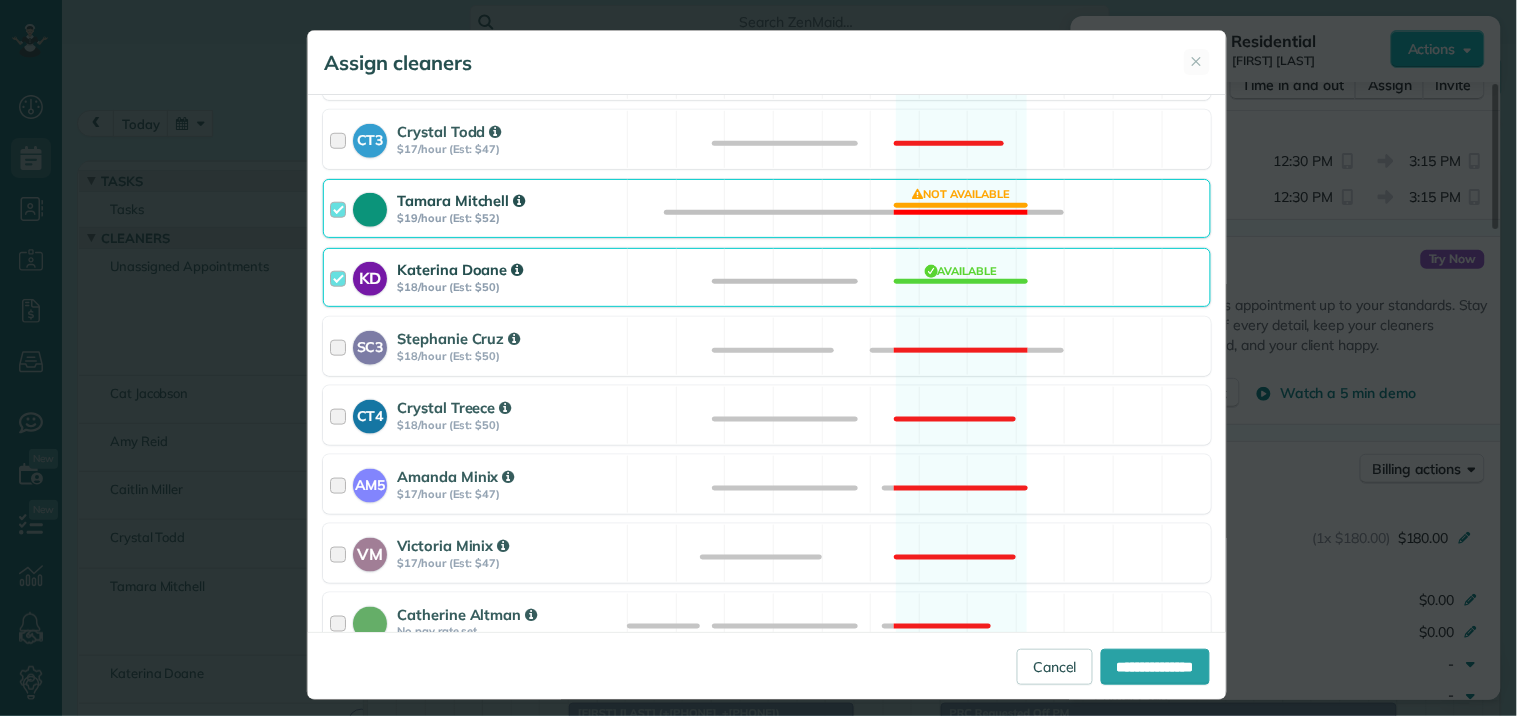 click on "[FIRST] [LAST]
$19/hour (Est: $52)
Not available" at bounding box center (767, 208) 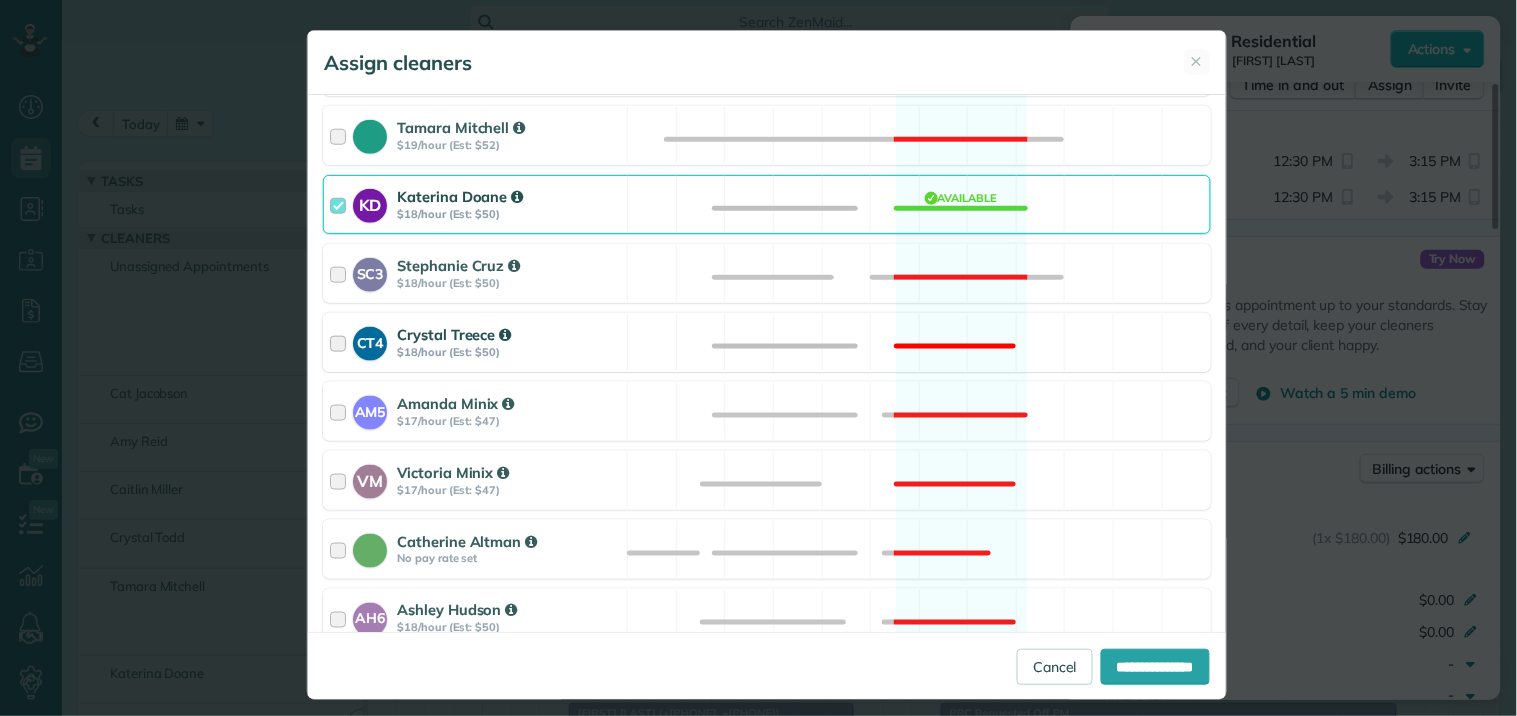 scroll, scrollTop: 555, scrollLeft: 0, axis: vertical 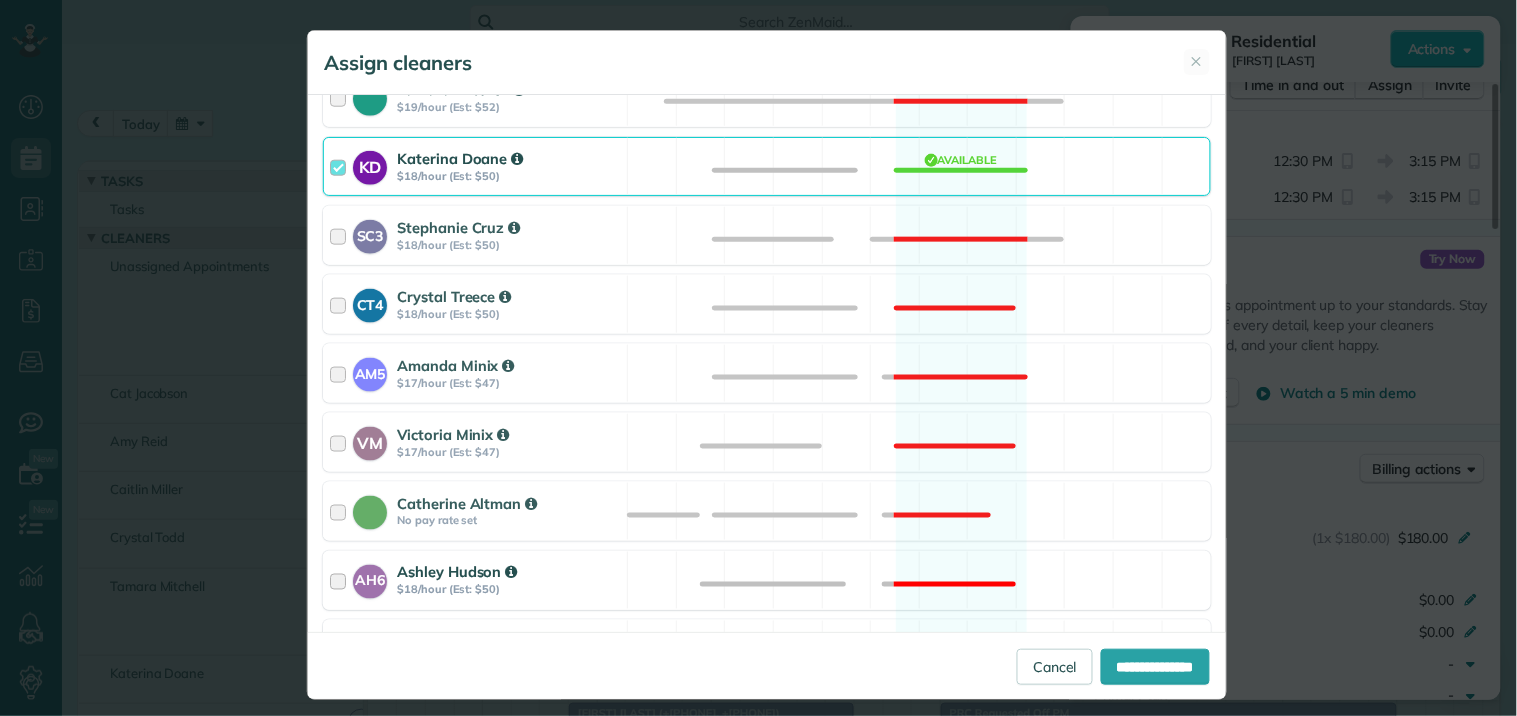 click on "AH6
[FIRST] [LAST]
$18/hour (Est: $50)
Not available" at bounding box center [767, 580] 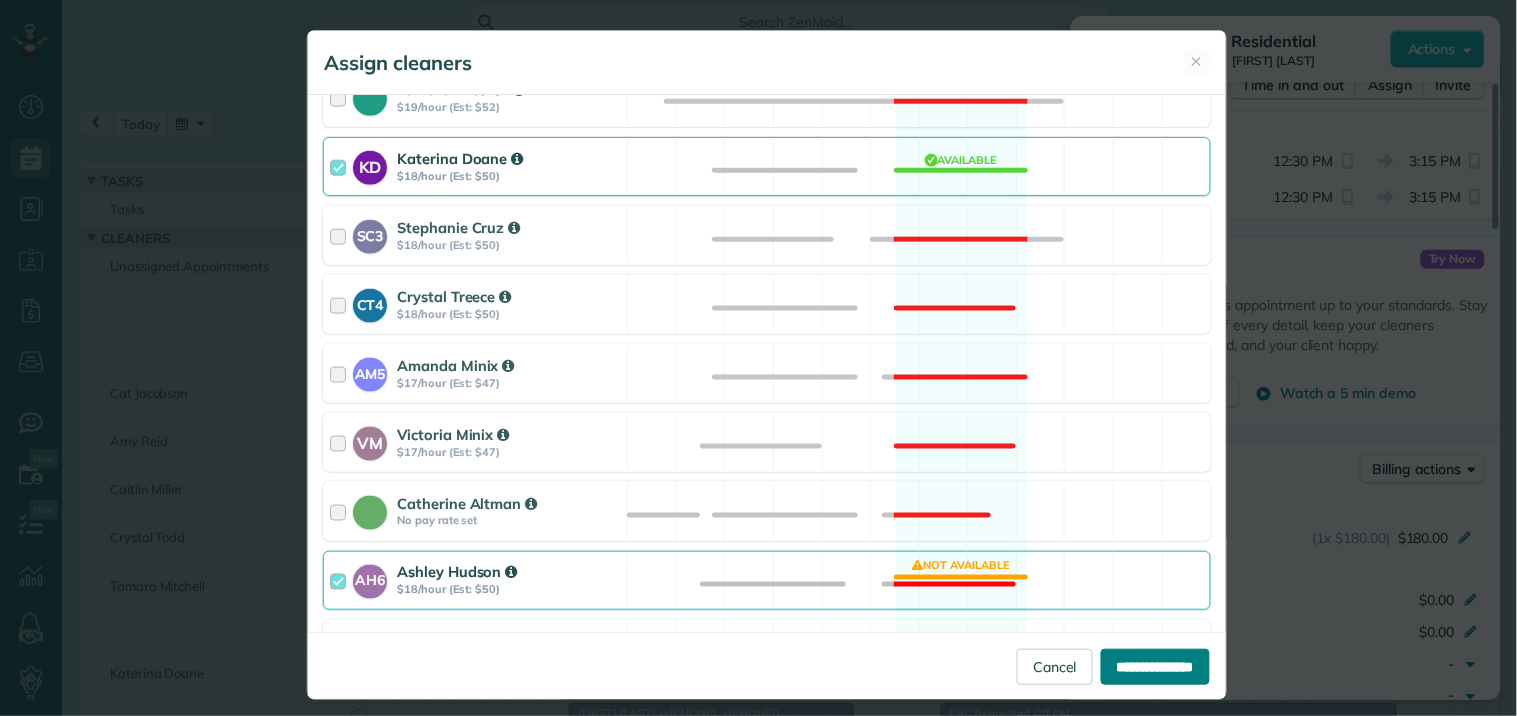 click on "**********" at bounding box center (1155, 667) 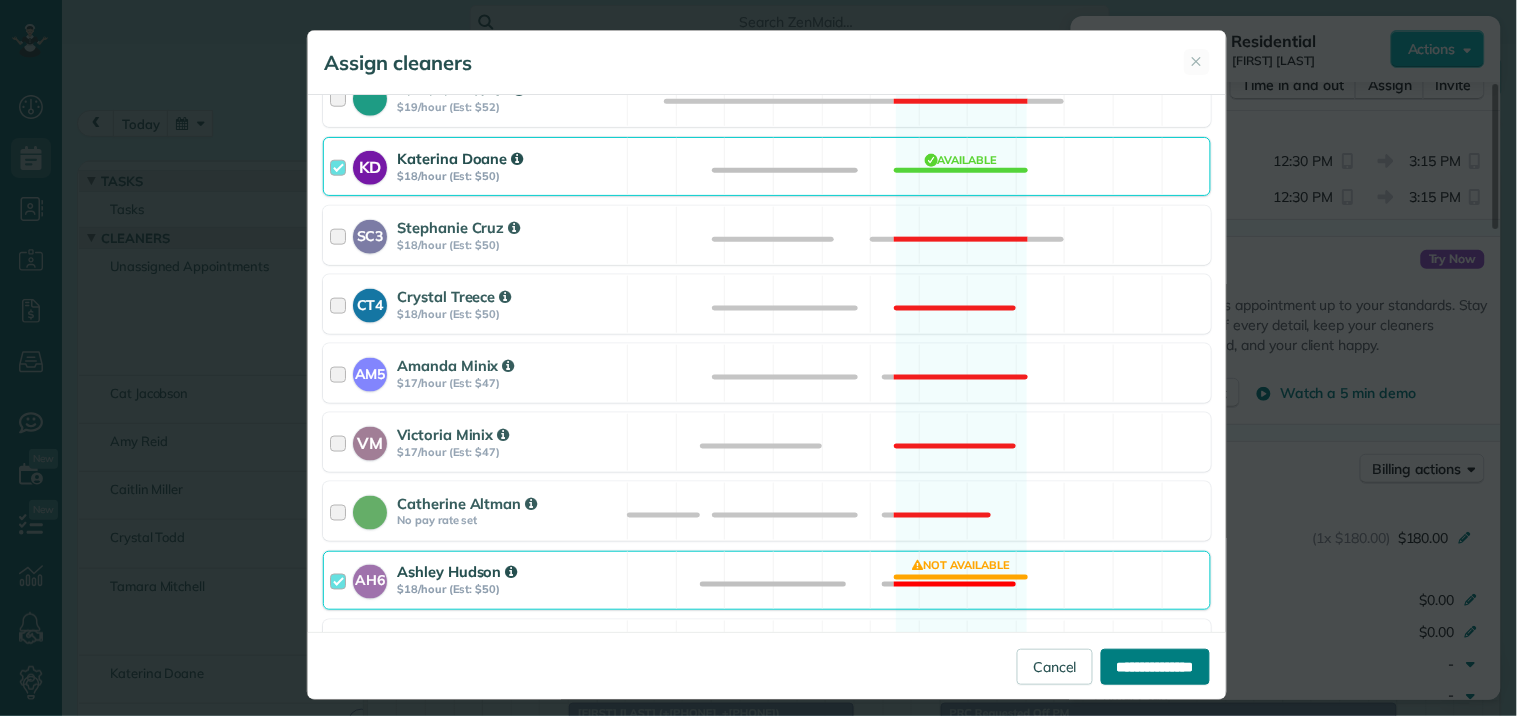 type on "**********" 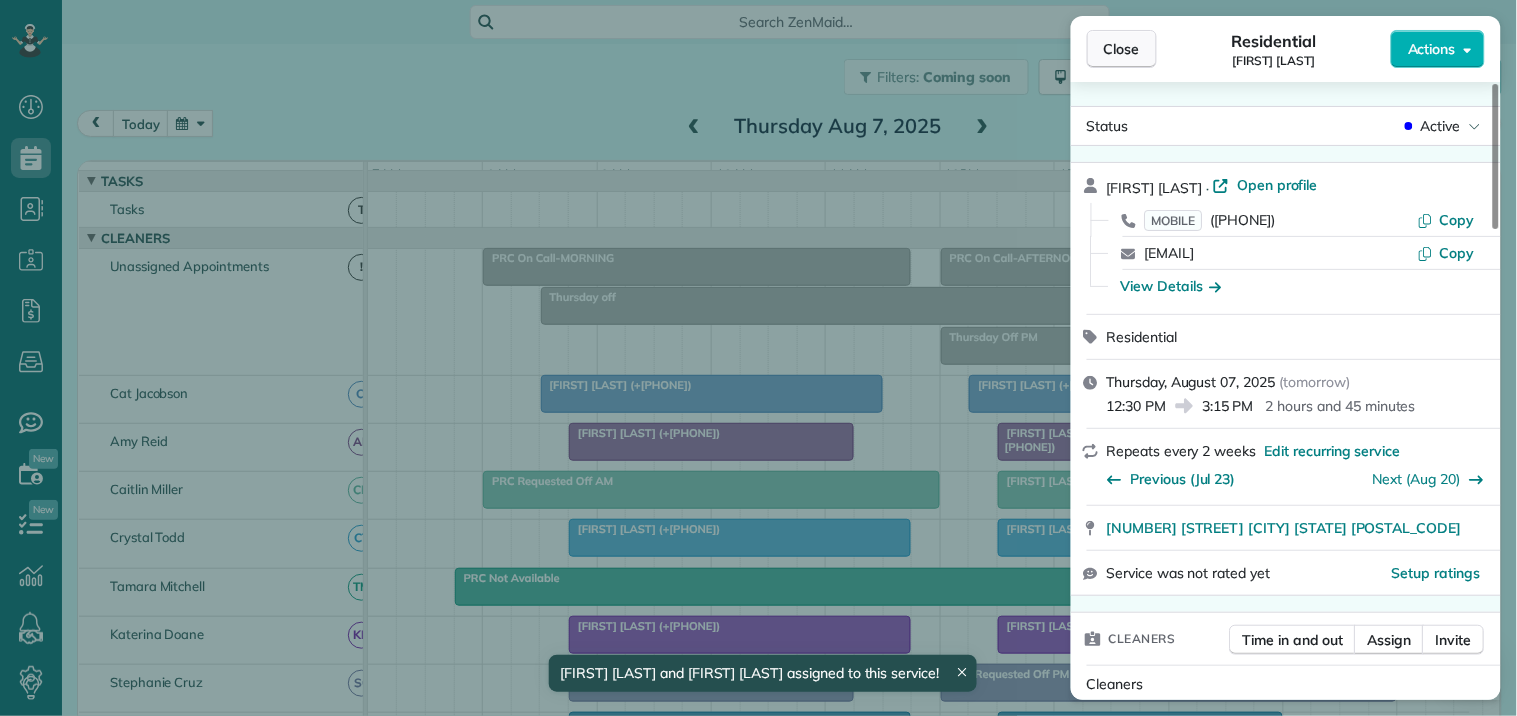 click on "Close" at bounding box center (1122, 49) 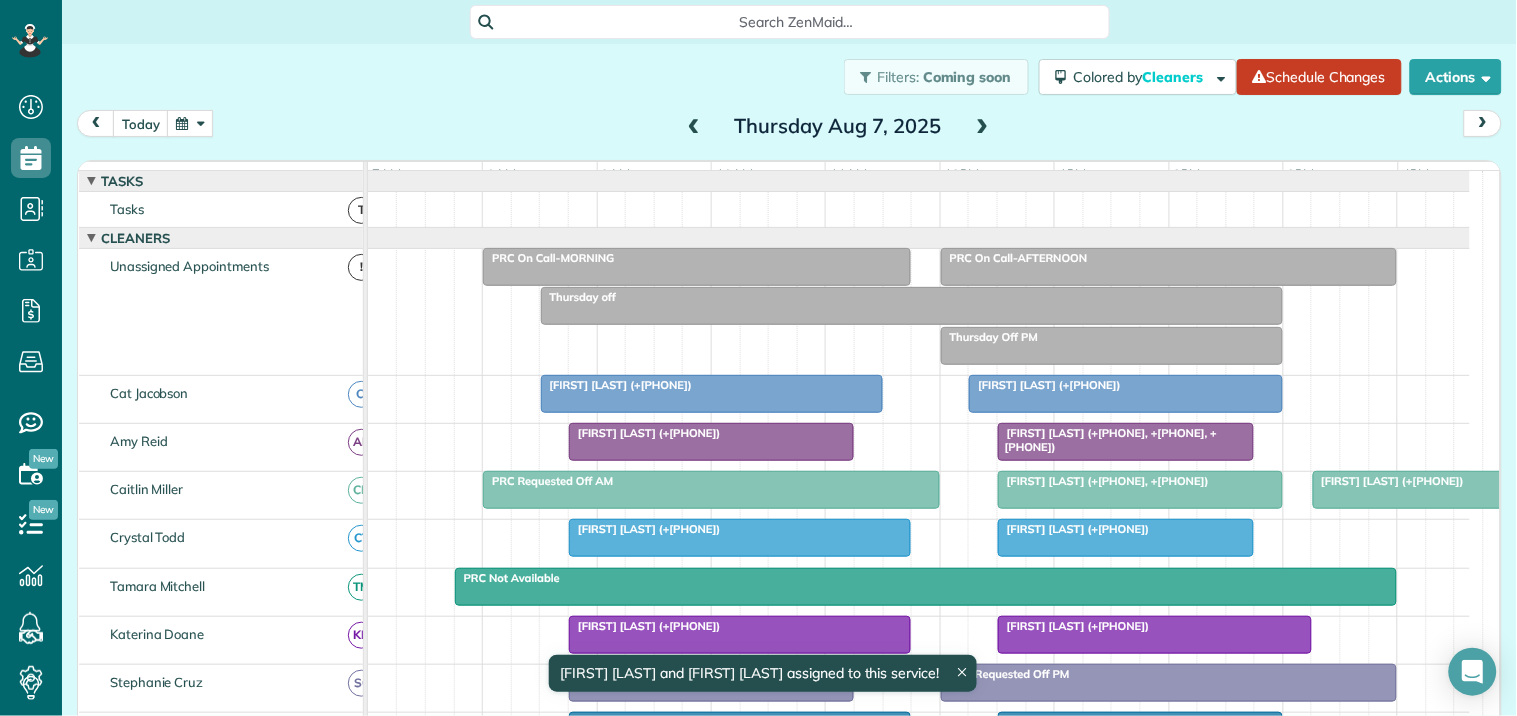 click at bounding box center (1126, 394) 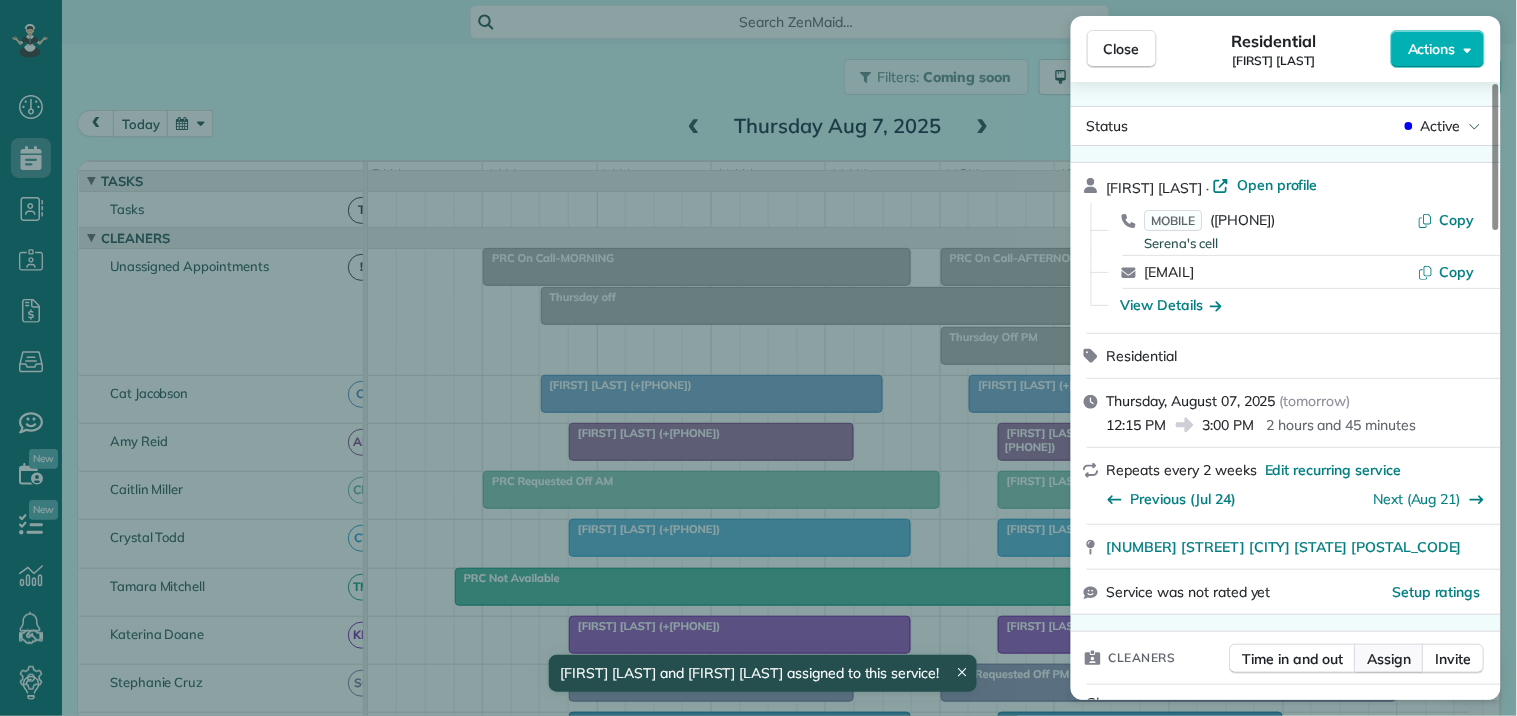 click on "Assign" at bounding box center [1390, 659] 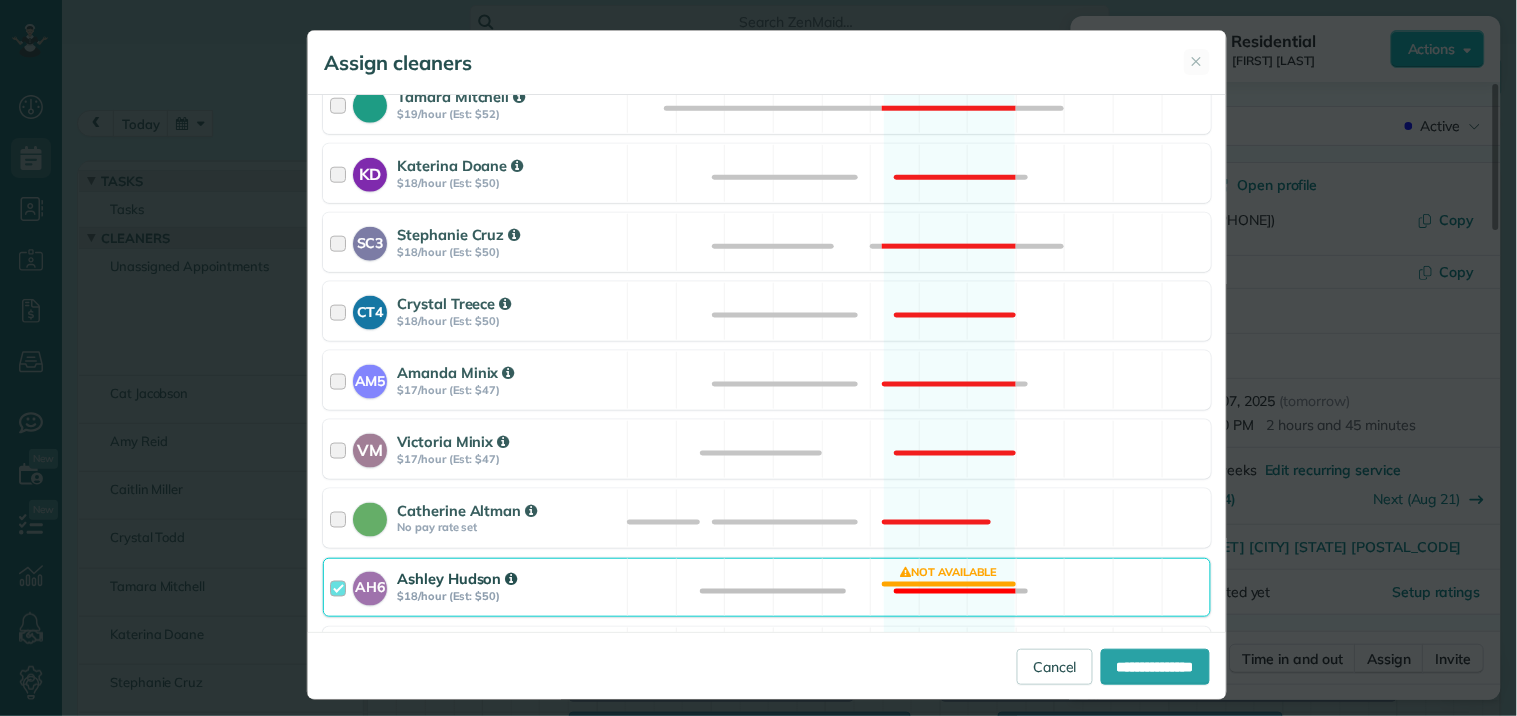 scroll, scrollTop: 666, scrollLeft: 0, axis: vertical 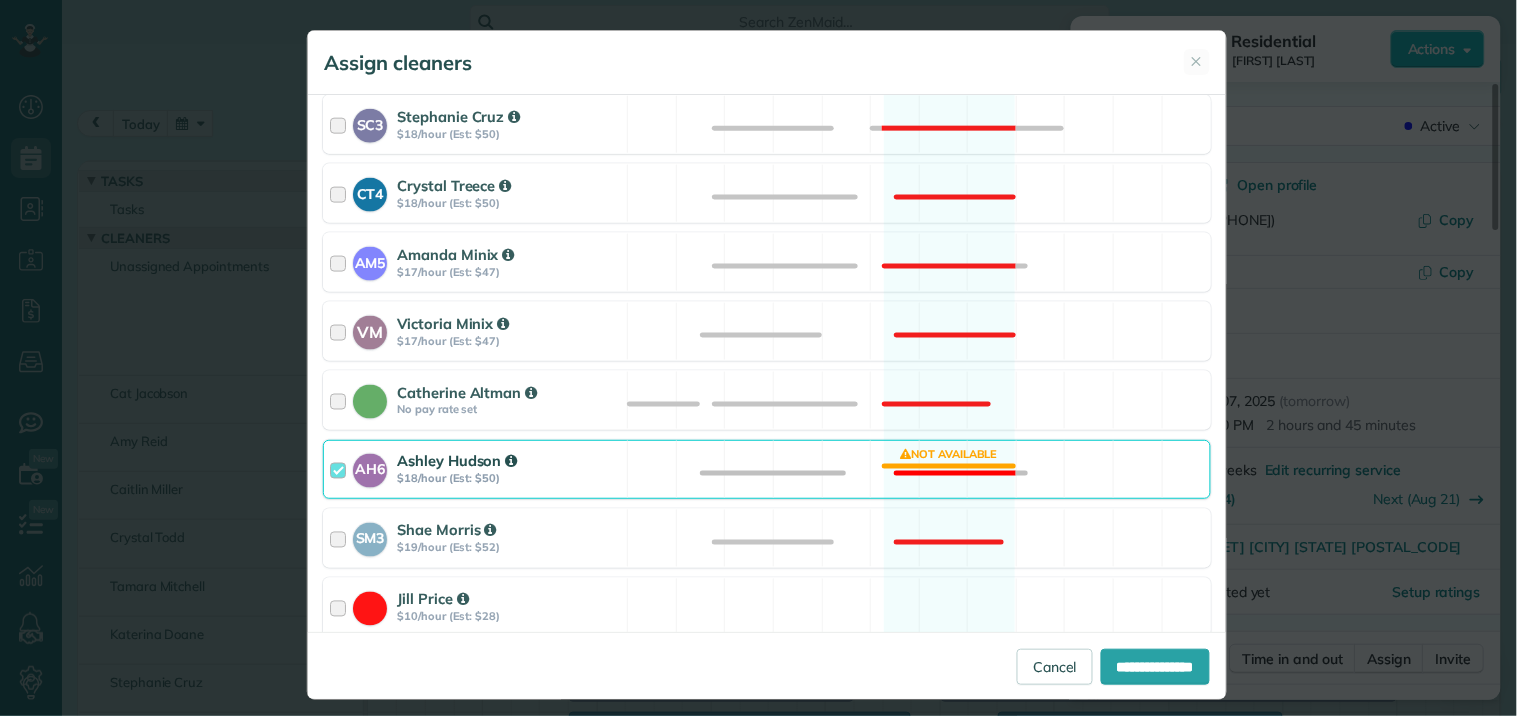 click on "AH6
[FIRST] [LAST]
$18/hour (Est: $50)
Not available" at bounding box center [767, 469] 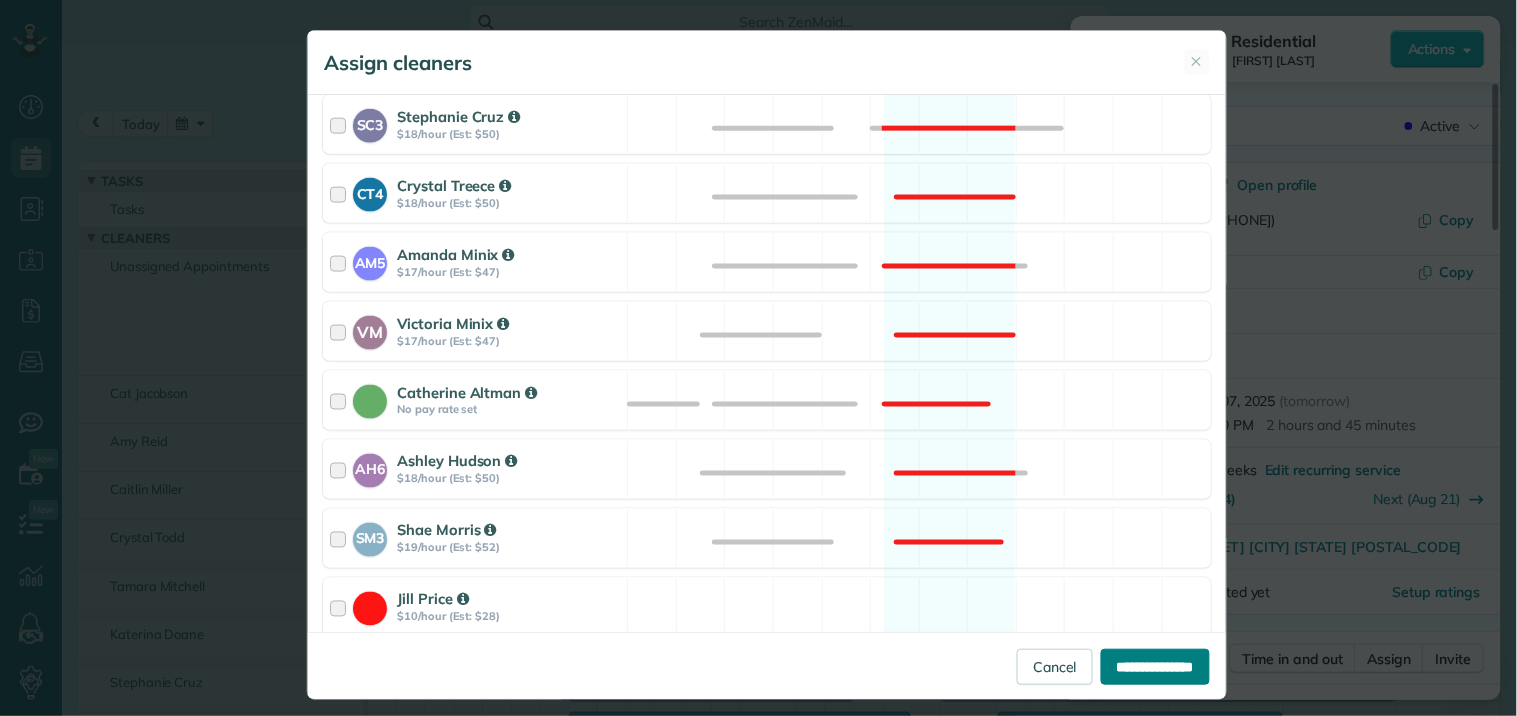 click on "**********" at bounding box center (1155, 667) 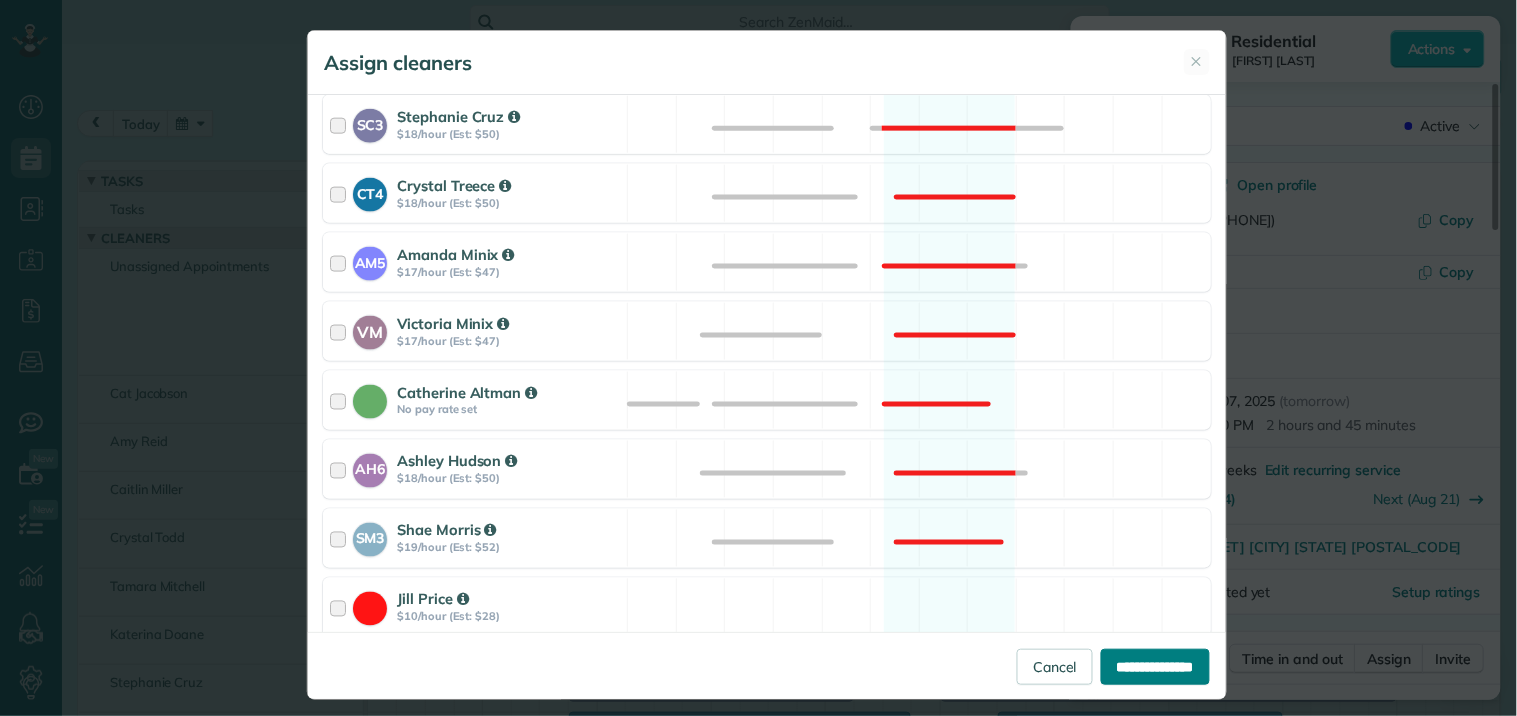 type on "**********" 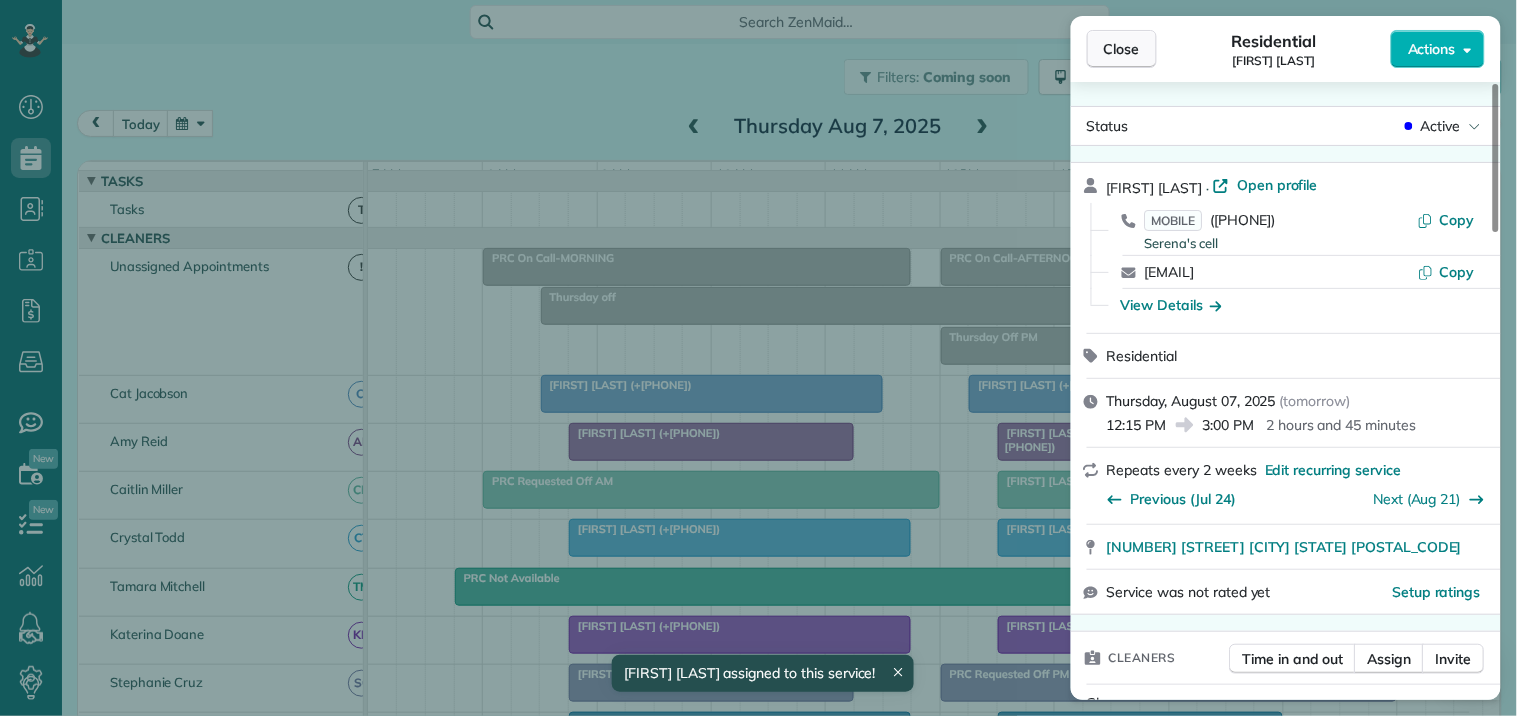 click on "Close" at bounding box center [1122, 49] 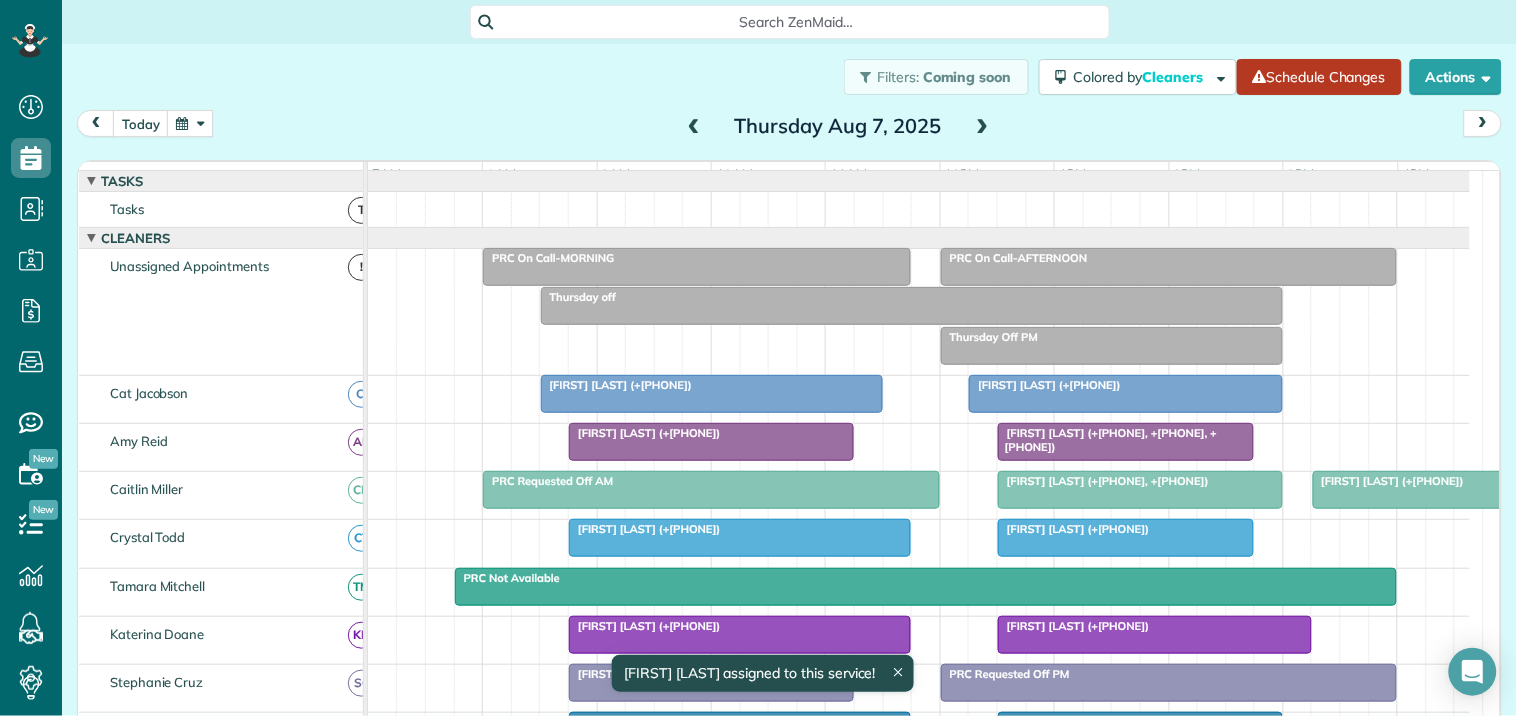 click on "Schedule Changes" at bounding box center (1319, 77) 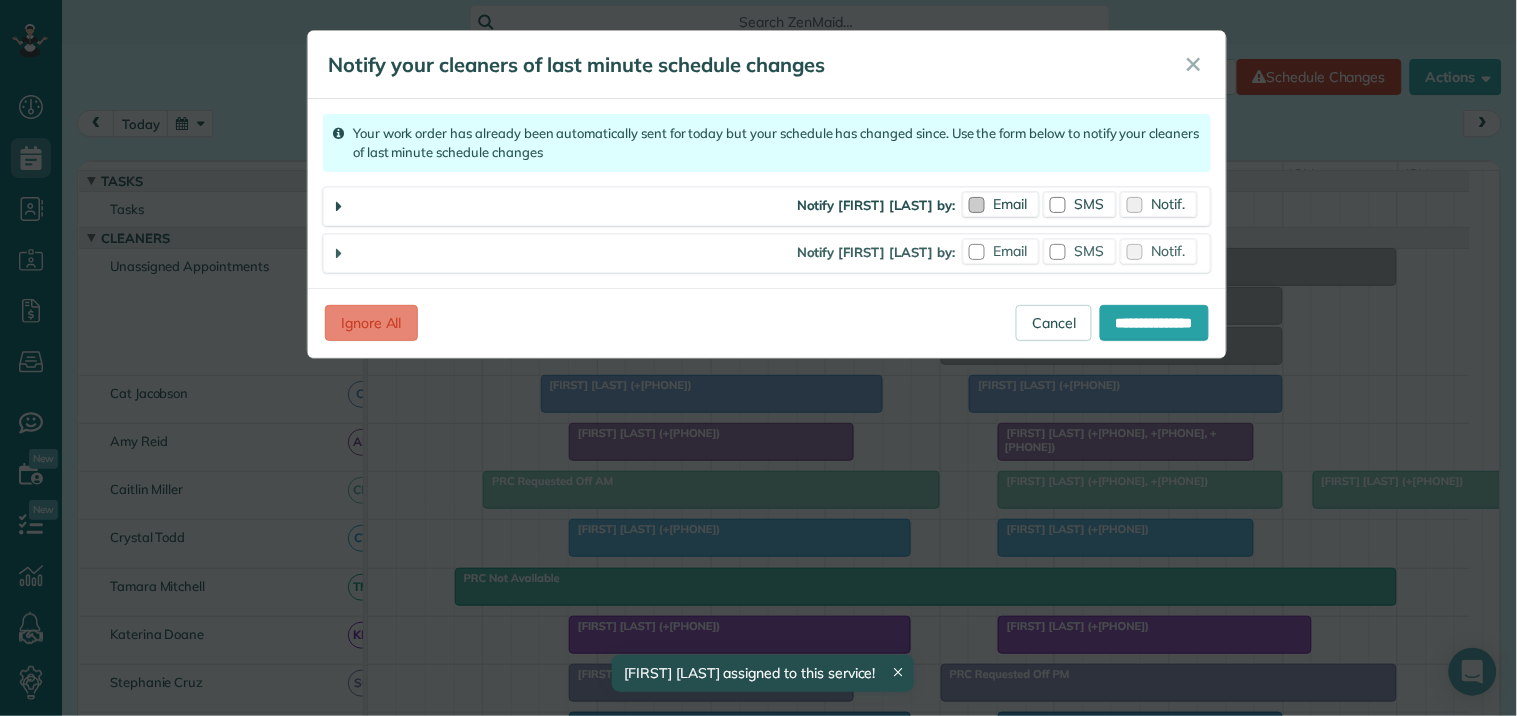 click on "Email" at bounding box center [1011, 204] 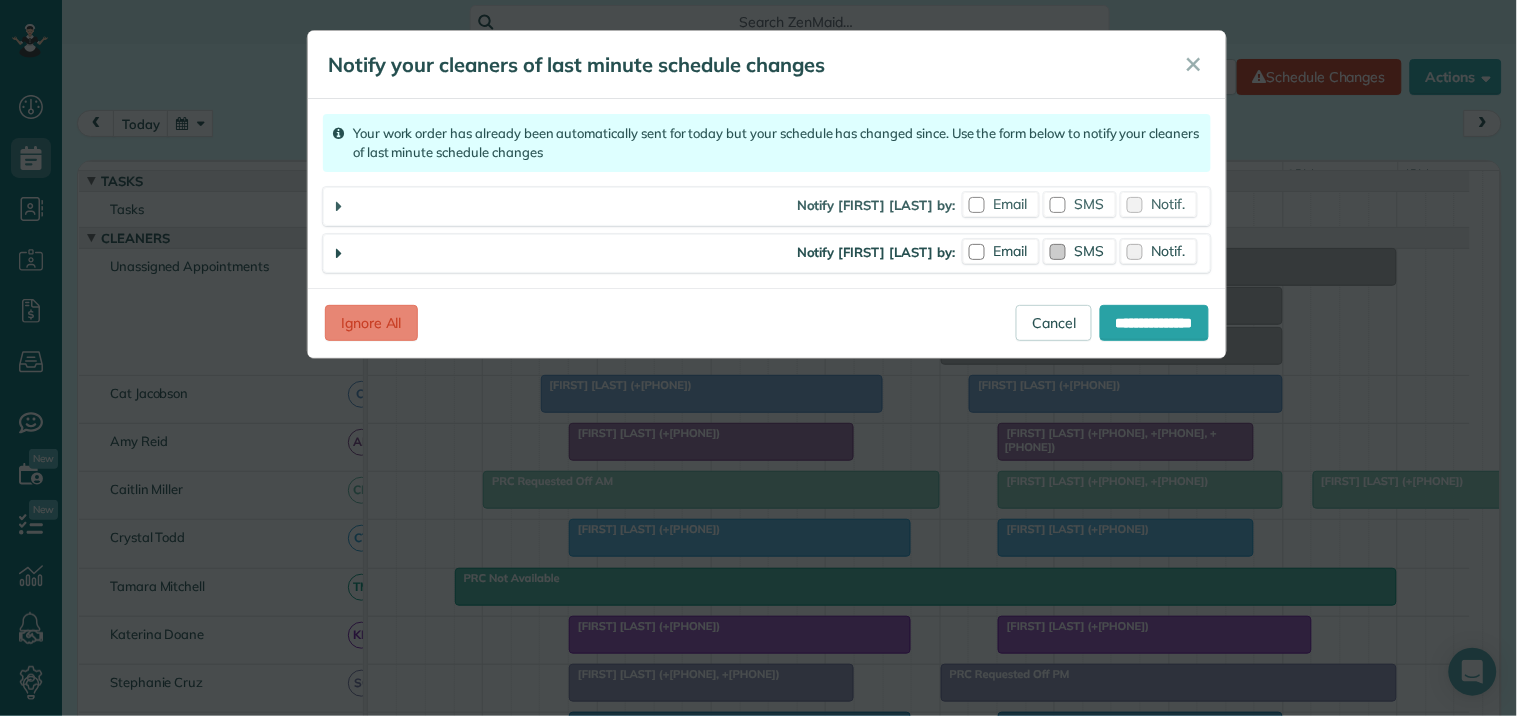 drag, startPoint x: 1006, startPoint y: 237, endPoint x: 1044, endPoint y: 250, distance: 40.16217 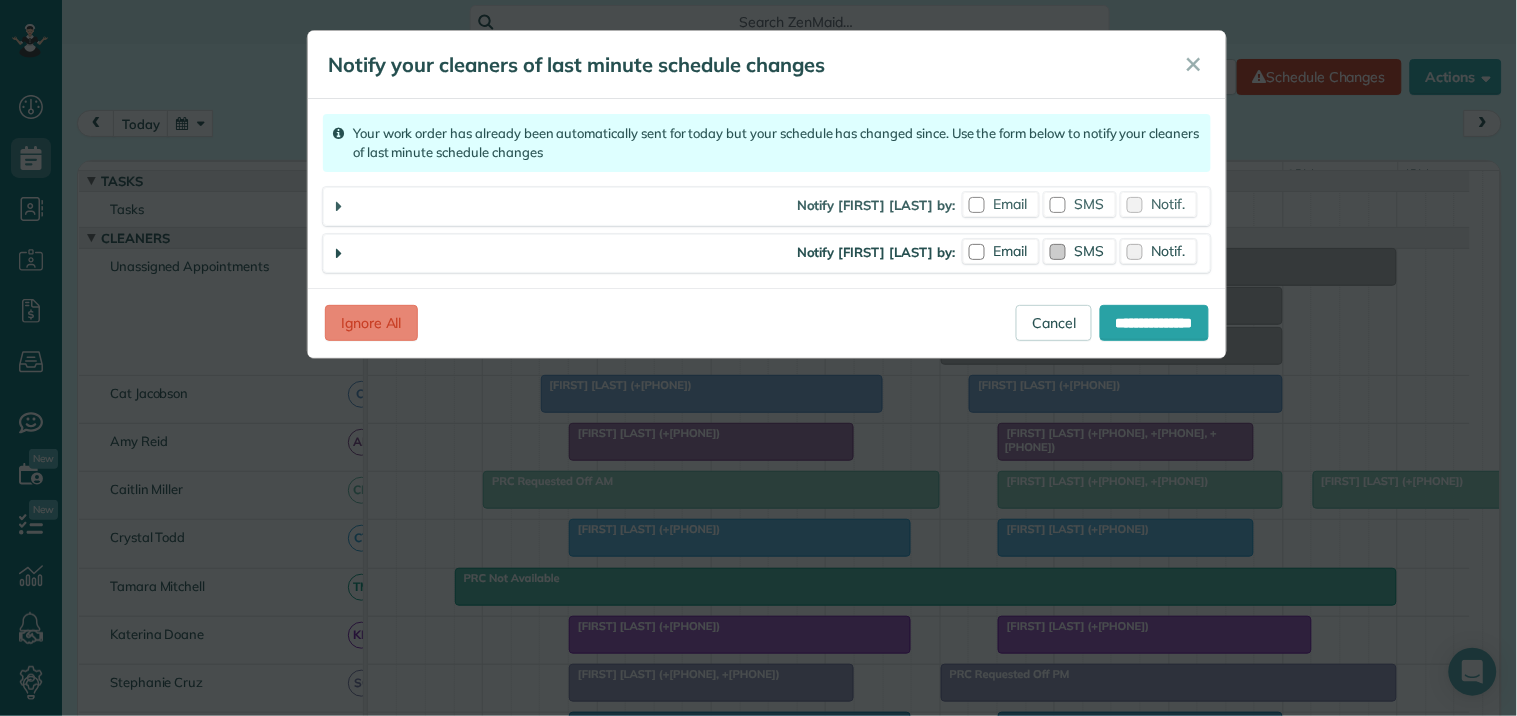 click on "**********" at bounding box center [767, 253] 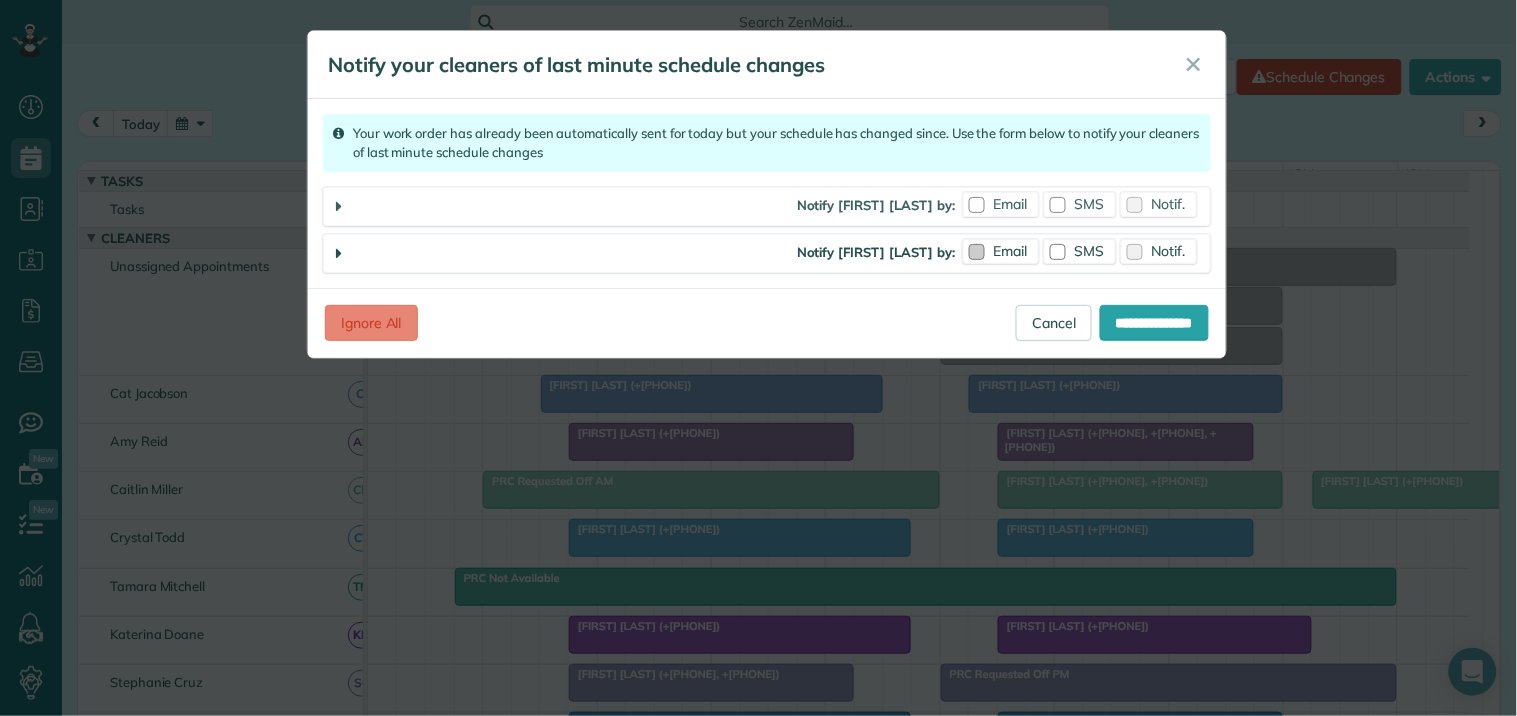 click on "Email" at bounding box center [1011, 251] 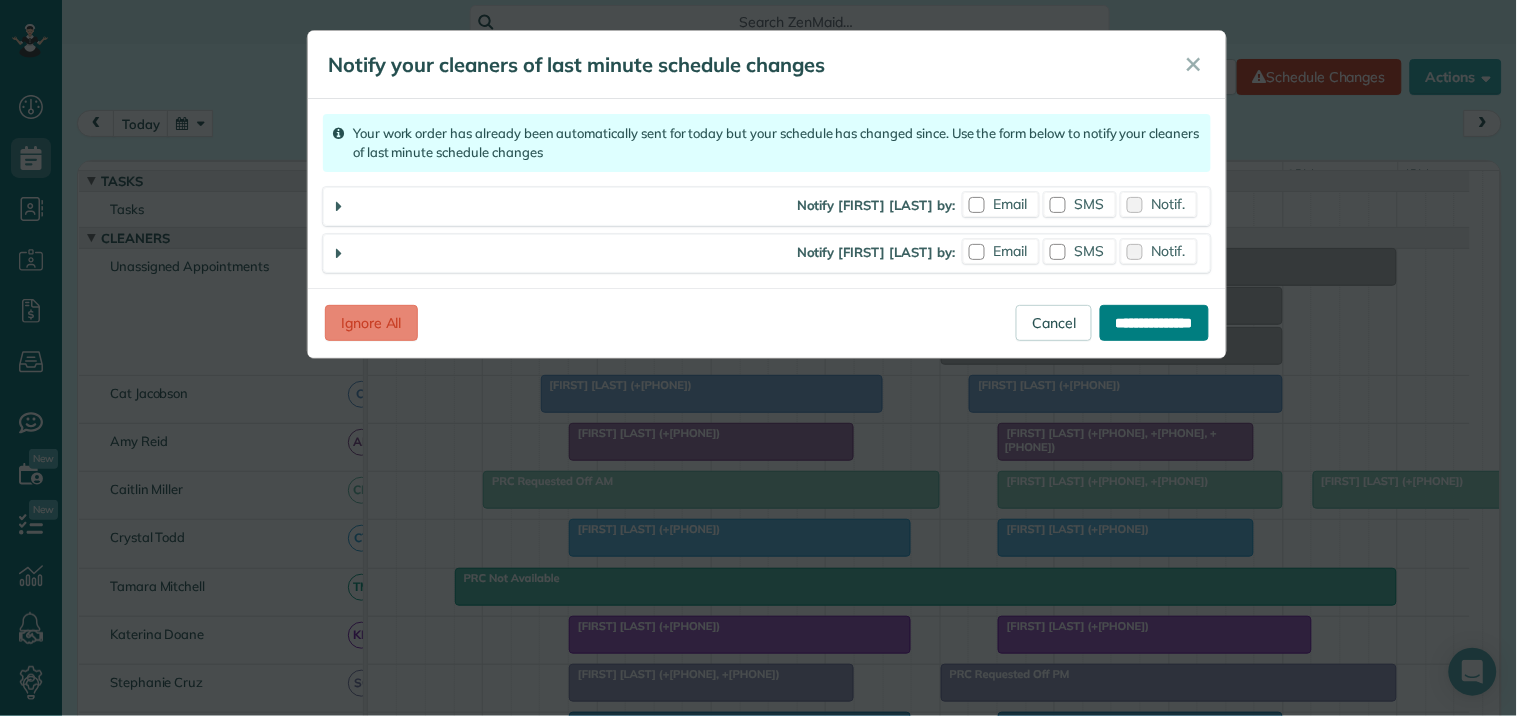 click on "**********" at bounding box center (1154, 323) 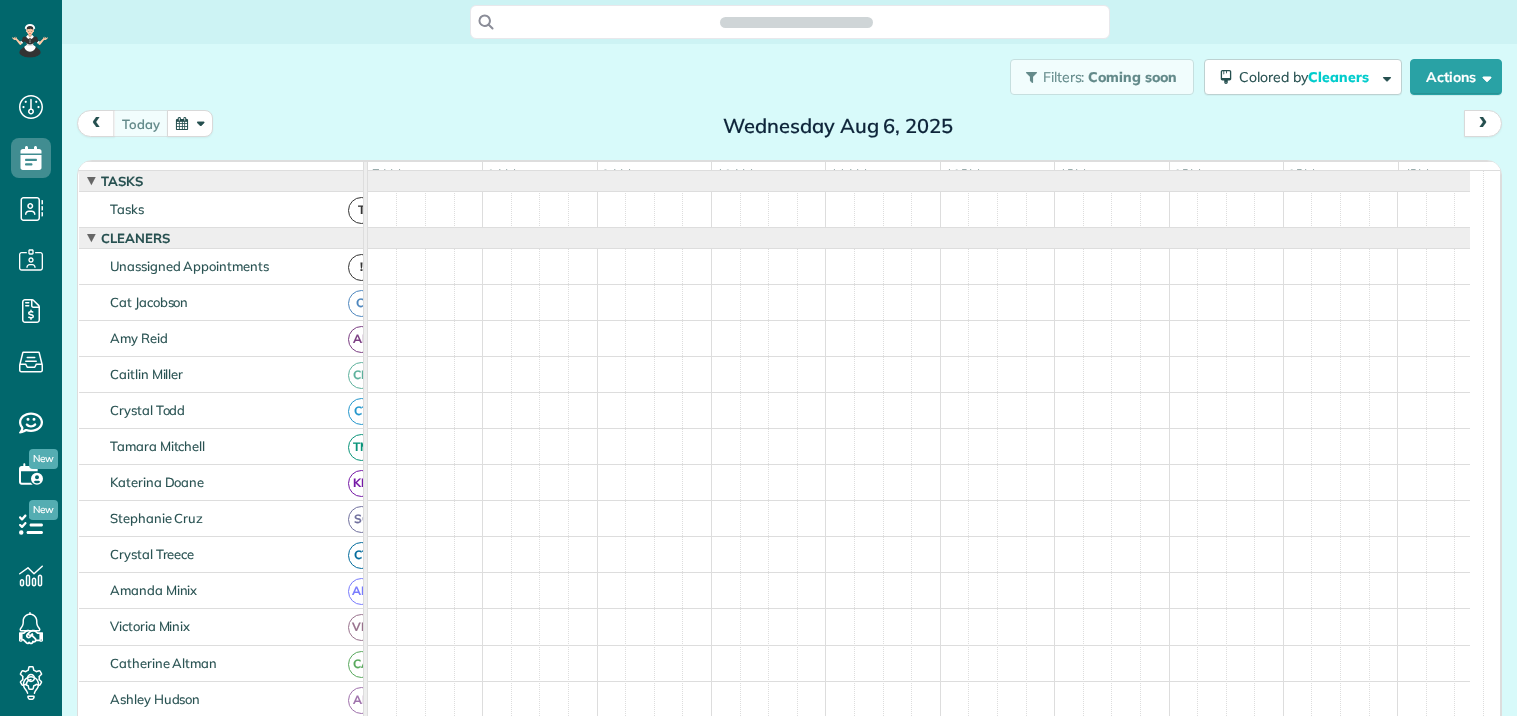 scroll, scrollTop: 0, scrollLeft: 0, axis: both 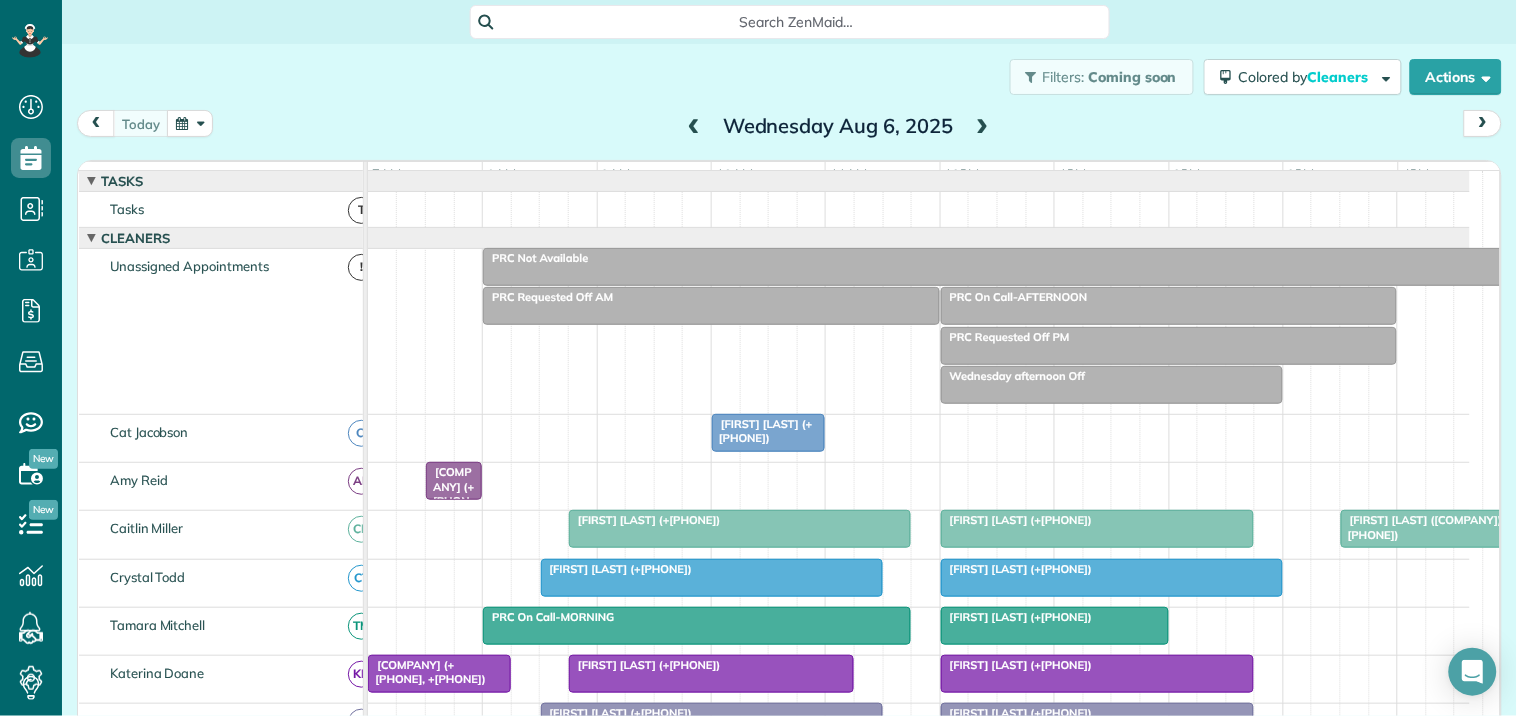 click at bounding box center [983, 127] 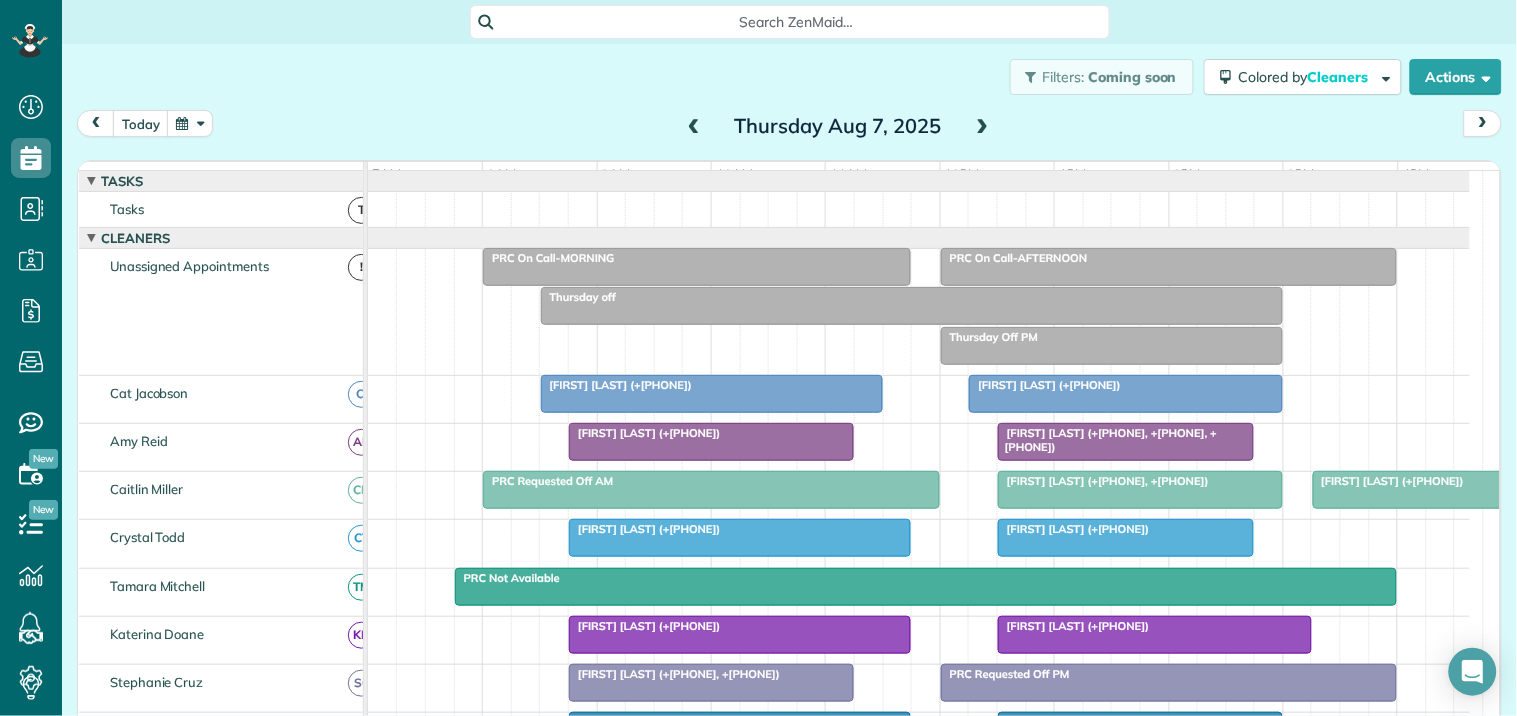 scroll, scrollTop: 222, scrollLeft: 0, axis: vertical 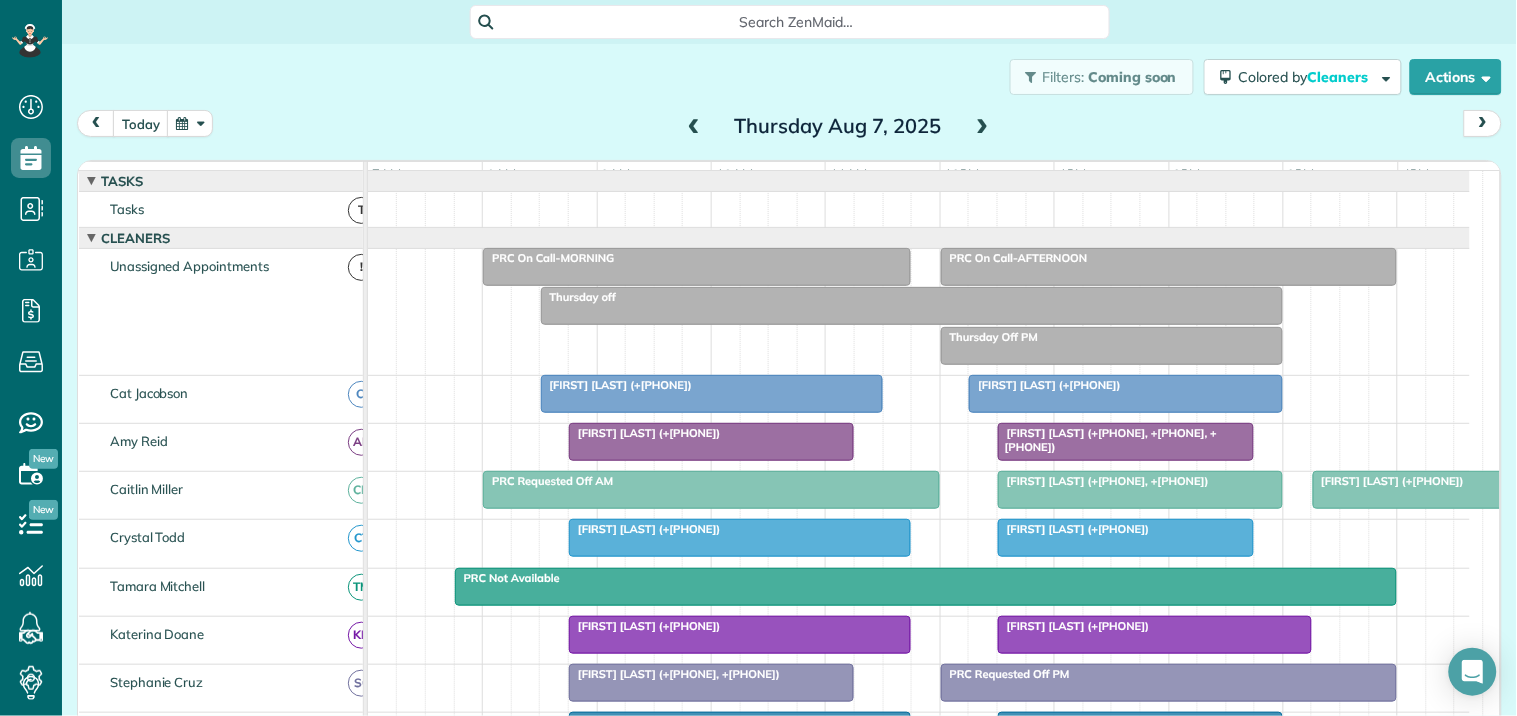 click at bounding box center [712, 394] 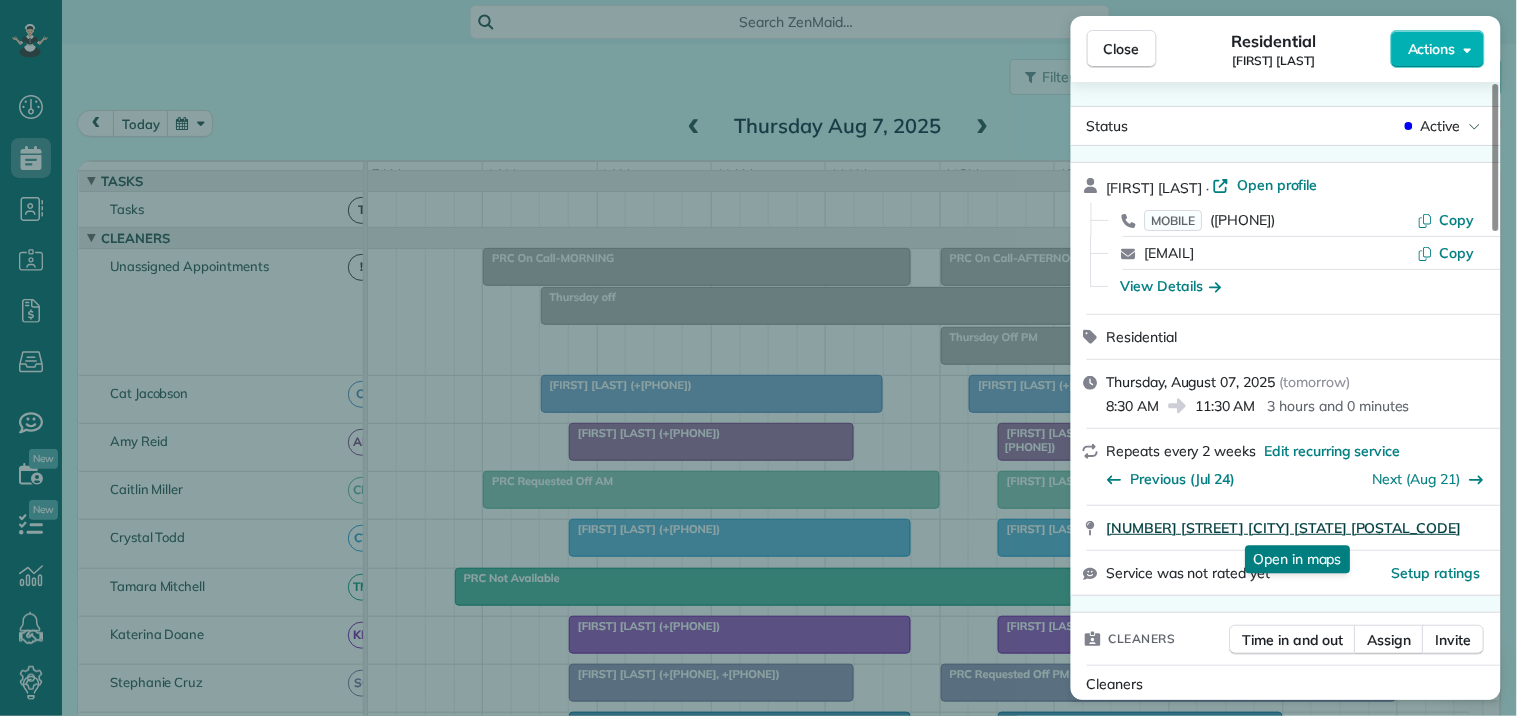 click on "[NUMBER] [STREET] [CITY] [STATE] [POSTAL_CODE]" at bounding box center (1284, 528) 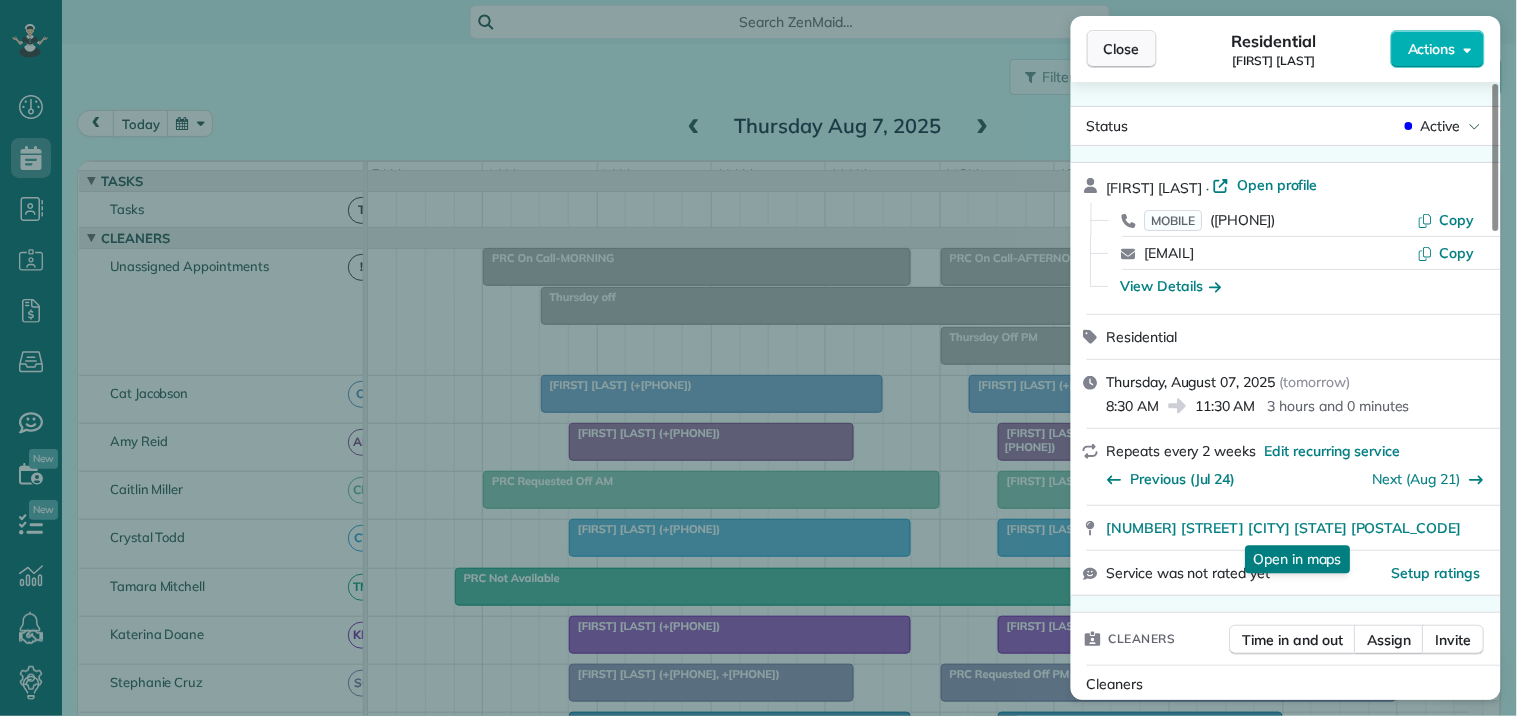 click on "Close" at bounding box center (1122, 49) 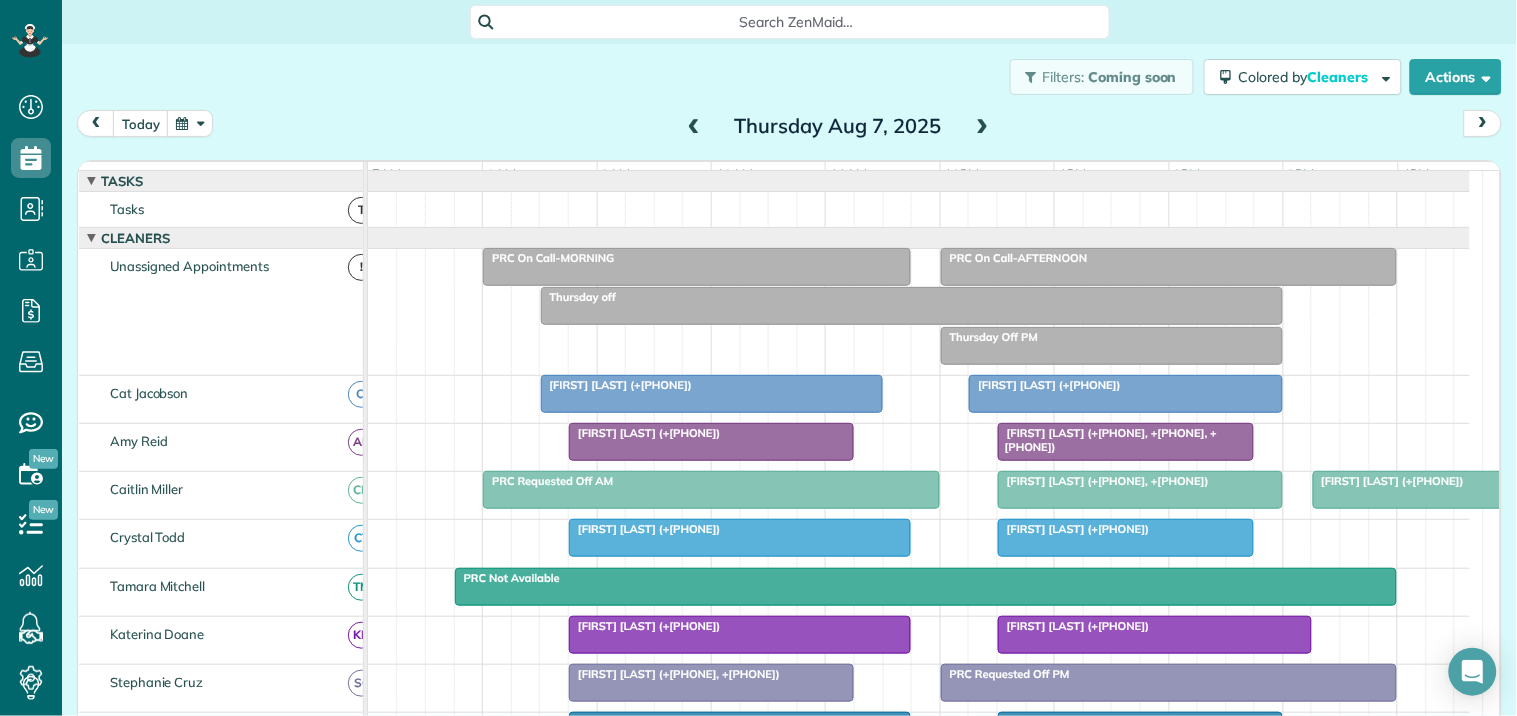 scroll, scrollTop: 222, scrollLeft: 0, axis: vertical 